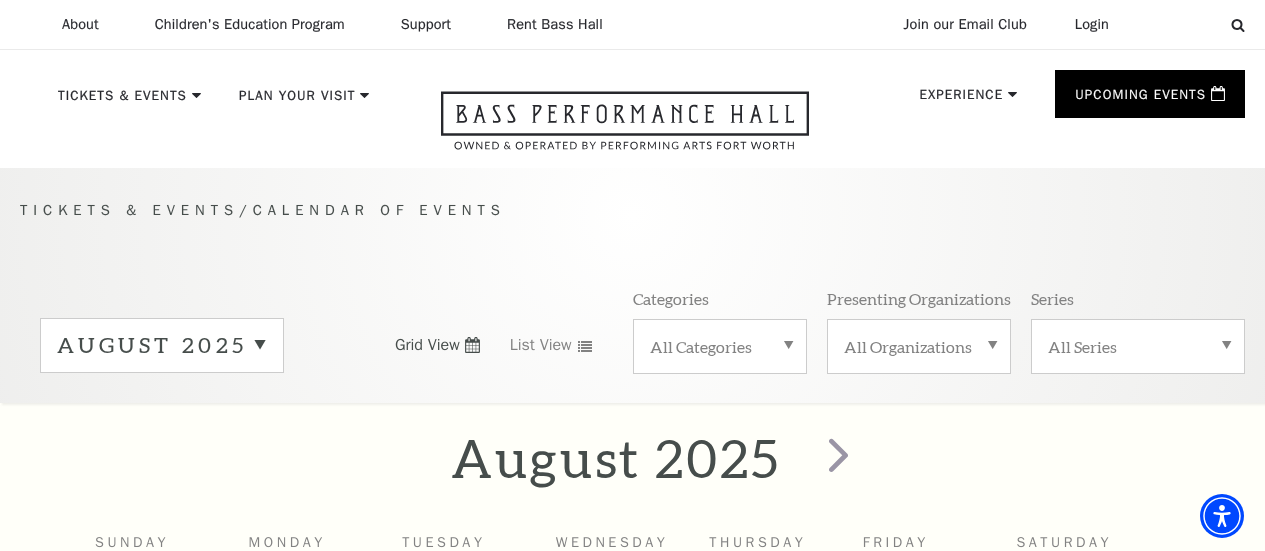 scroll, scrollTop: 176, scrollLeft: 0, axis: vertical 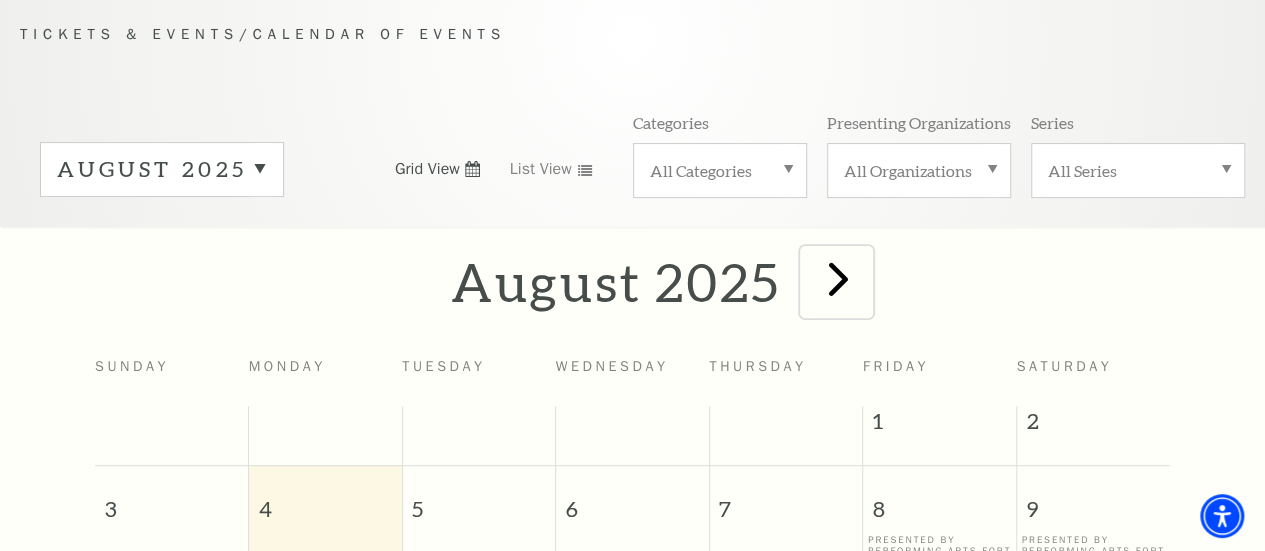 click at bounding box center (838, 278) 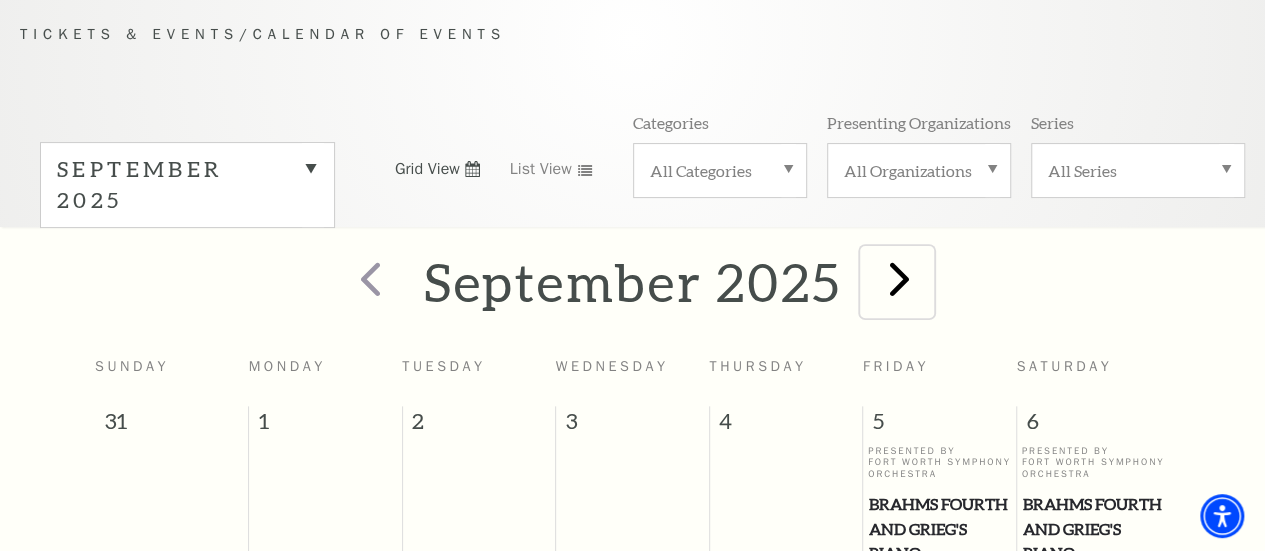 click at bounding box center [899, 278] 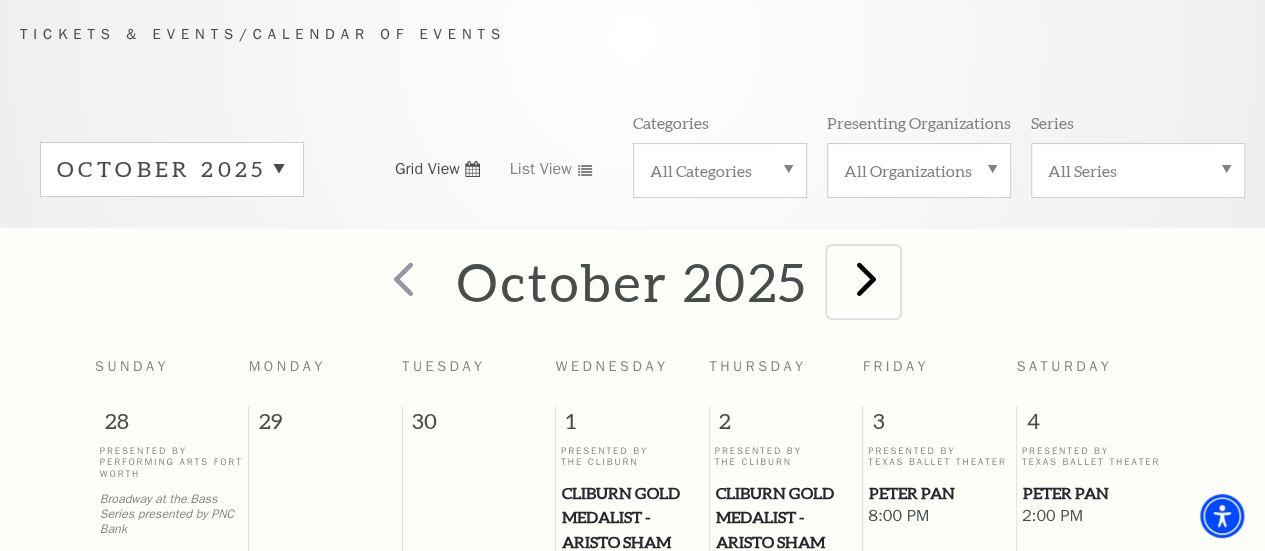 click at bounding box center [866, 278] 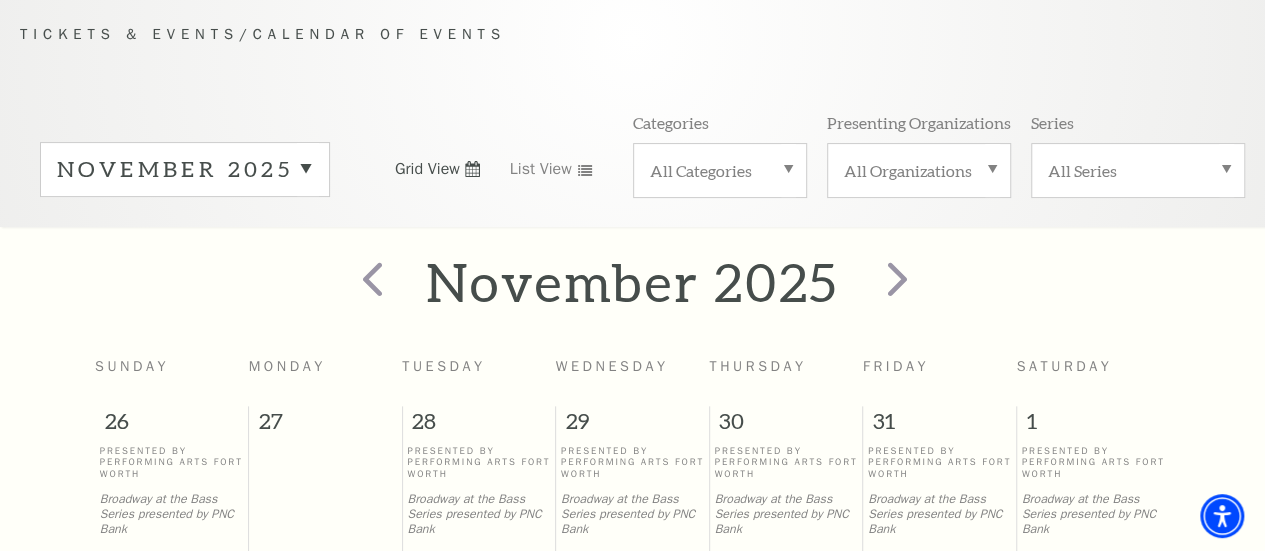 scroll, scrollTop: 658, scrollLeft: 0, axis: vertical 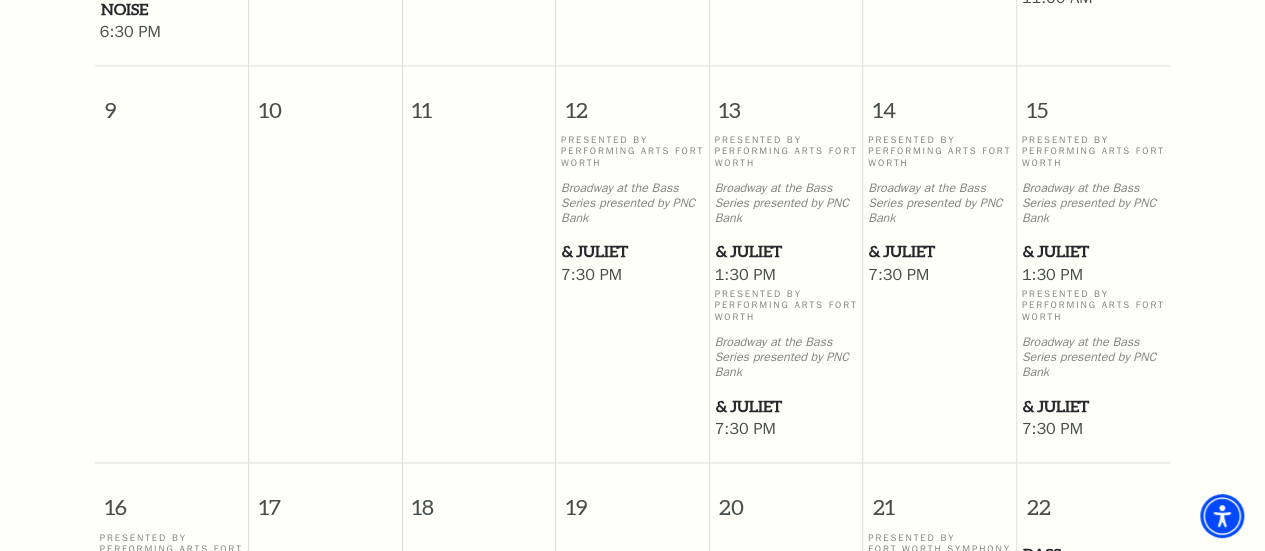 click on "& Juliet" at bounding box center [1094, 251] 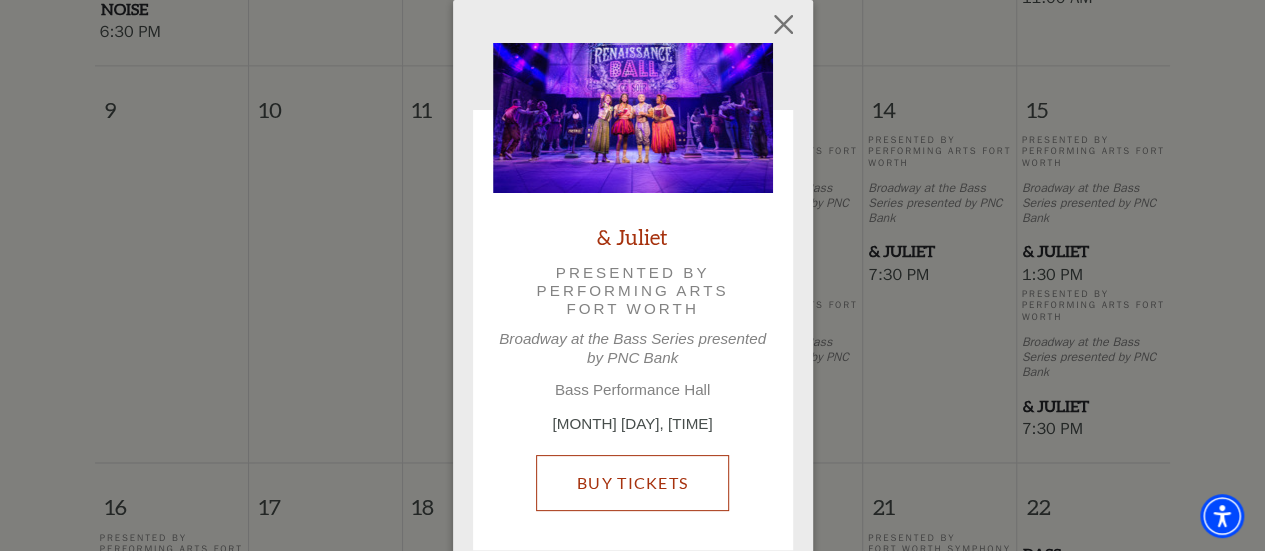 click on "Buy Tickets" at bounding box center [632, 483] 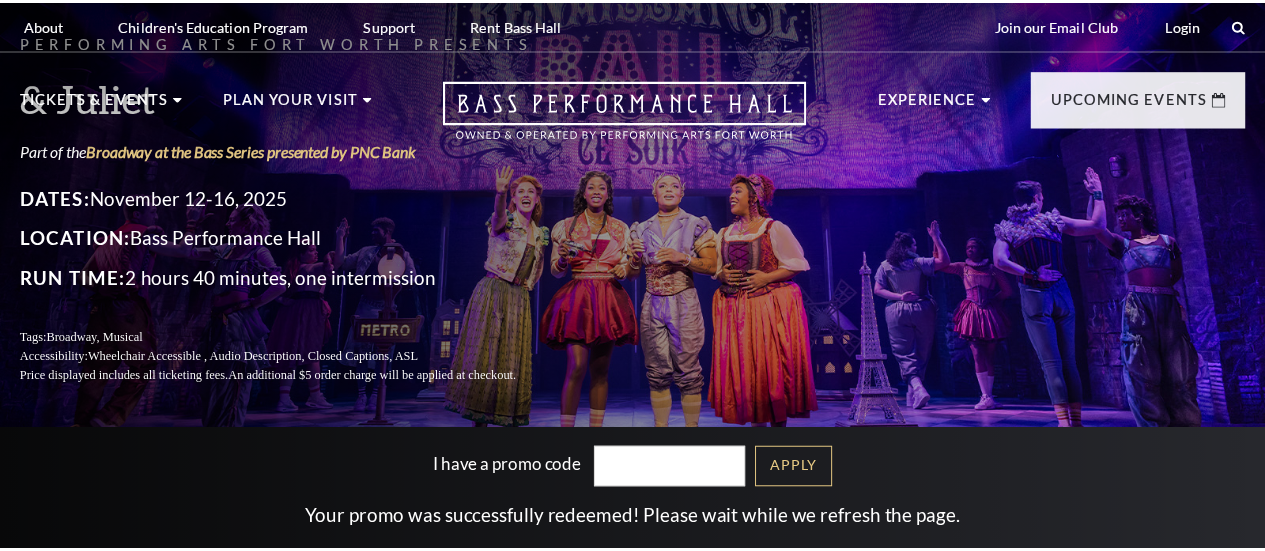 scroll, scrollTop: 0, scrollLeft: 0, axis: both 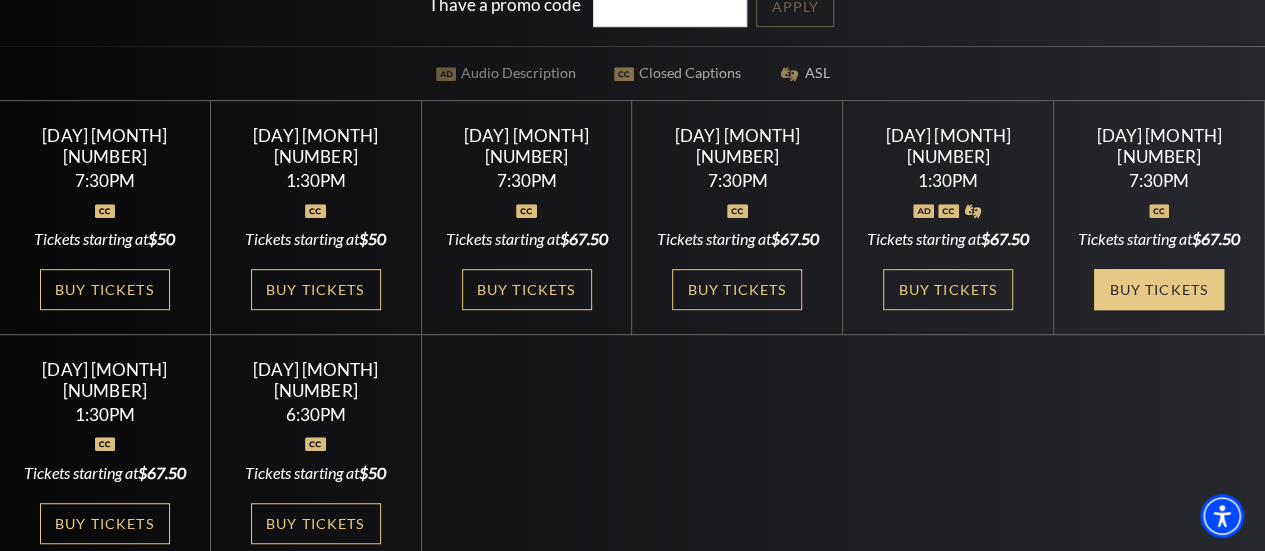click on "Buy Tickets" at bounding box center (1159, 289) 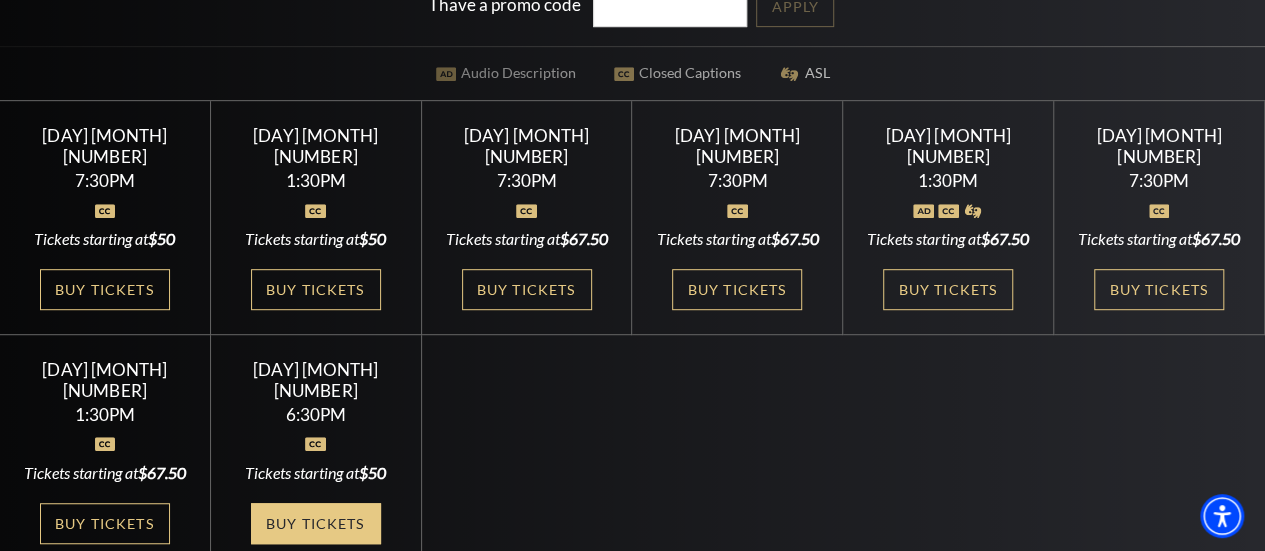 click on "Buy Tickets" at bounding box center (316, 523) 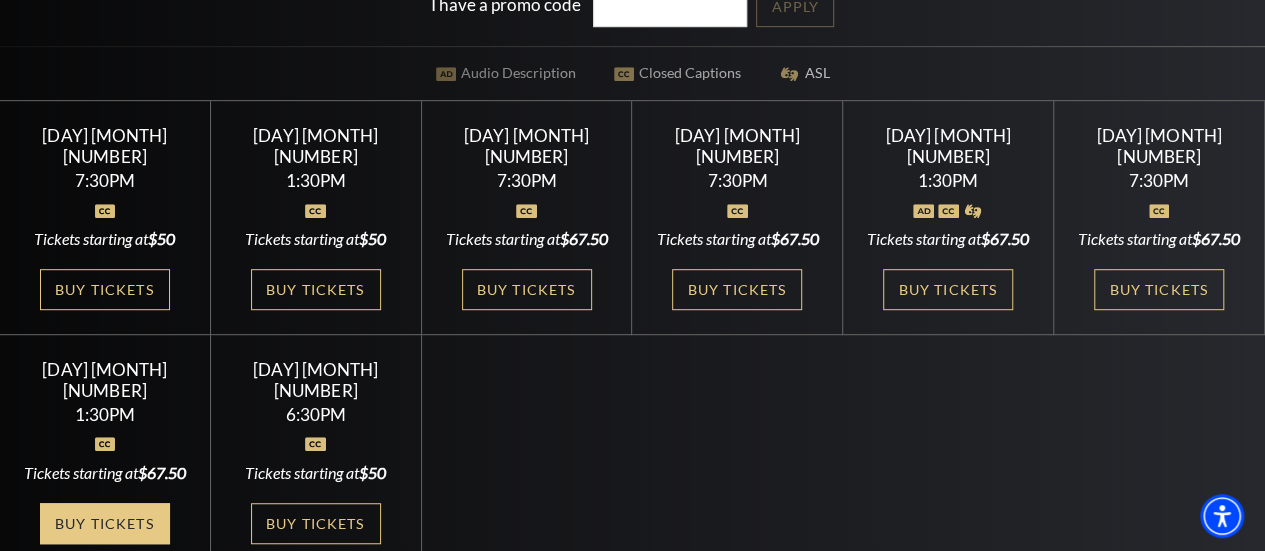 click on "Buy Tickets" at bounding box center (105, 523) 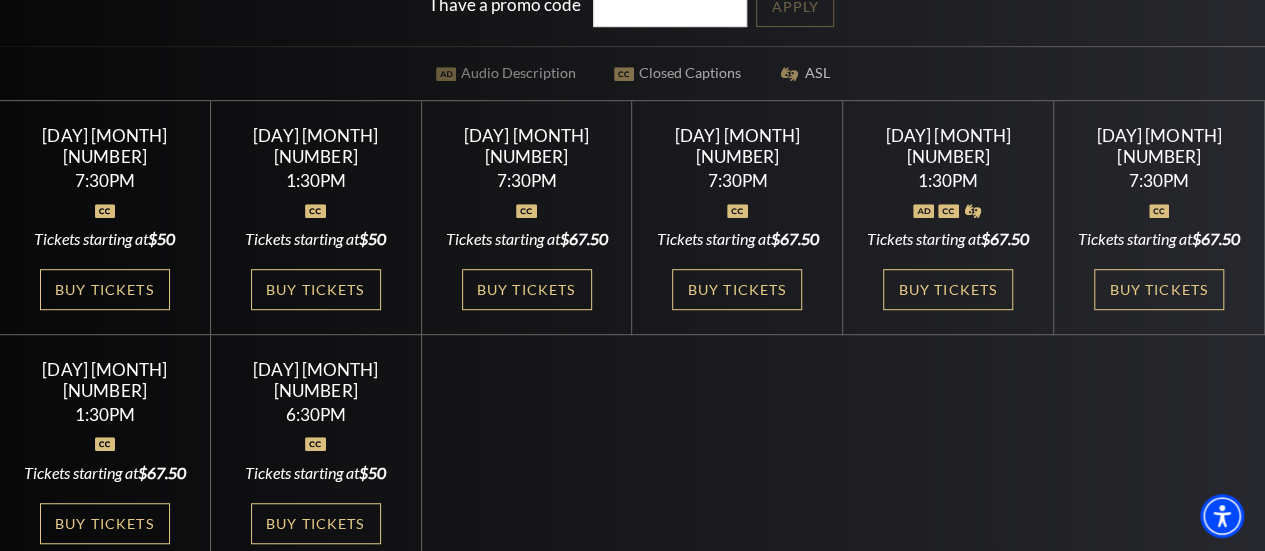 scroll, scrollTop: 0, scrollLeft: 0, axis: both 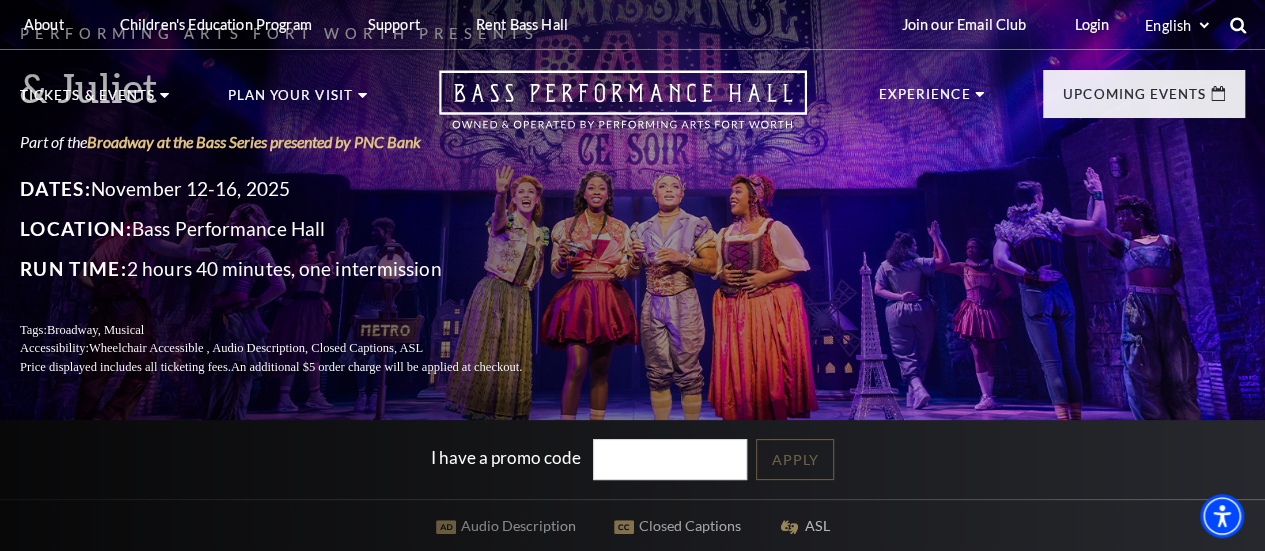 click 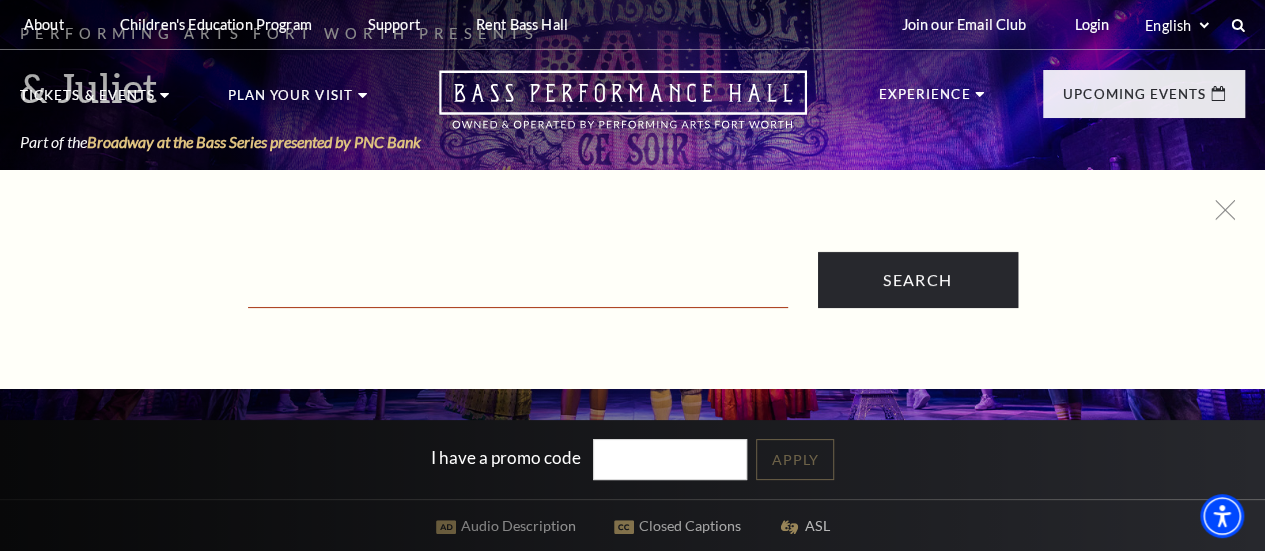 click at bounding box center (518, 287) 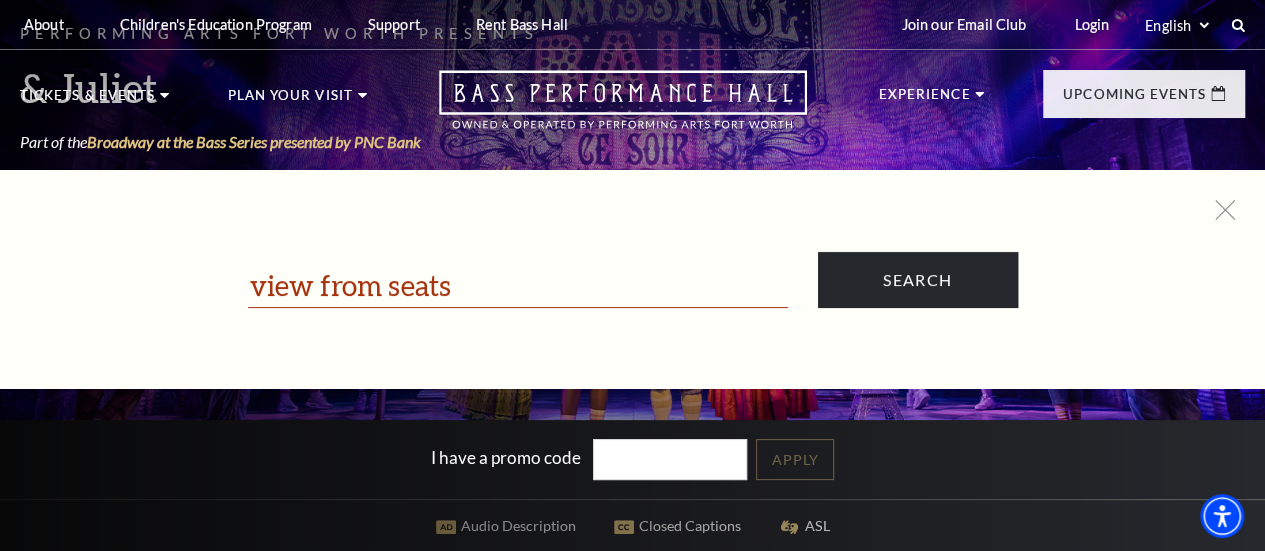 type on "view from seats" 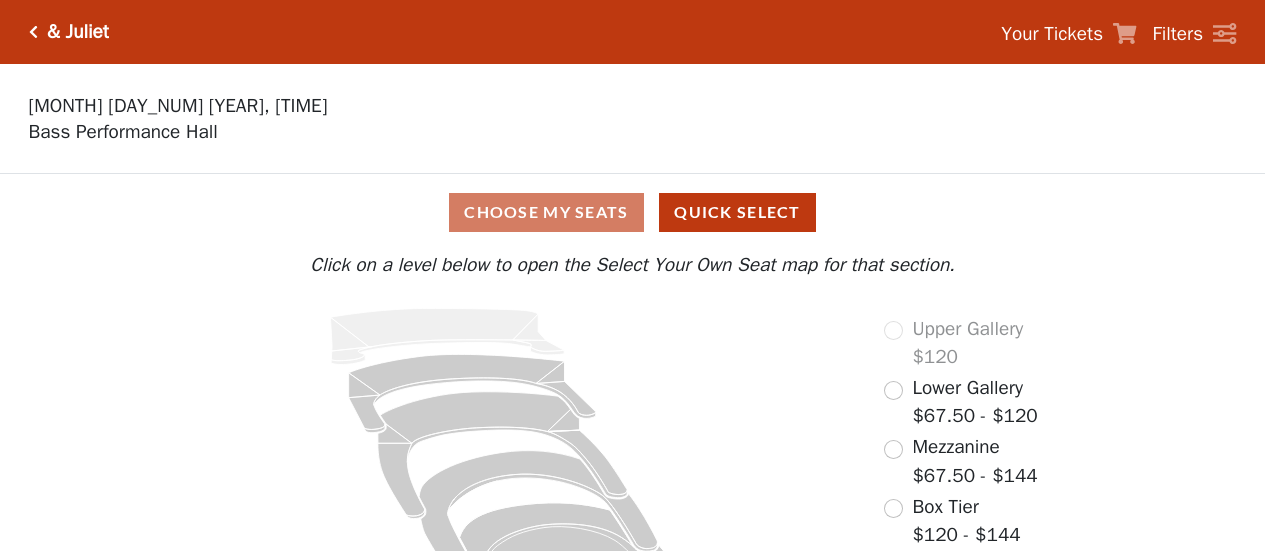 scroll, scrollTop: 0, scrollLeft: 0, axis: both 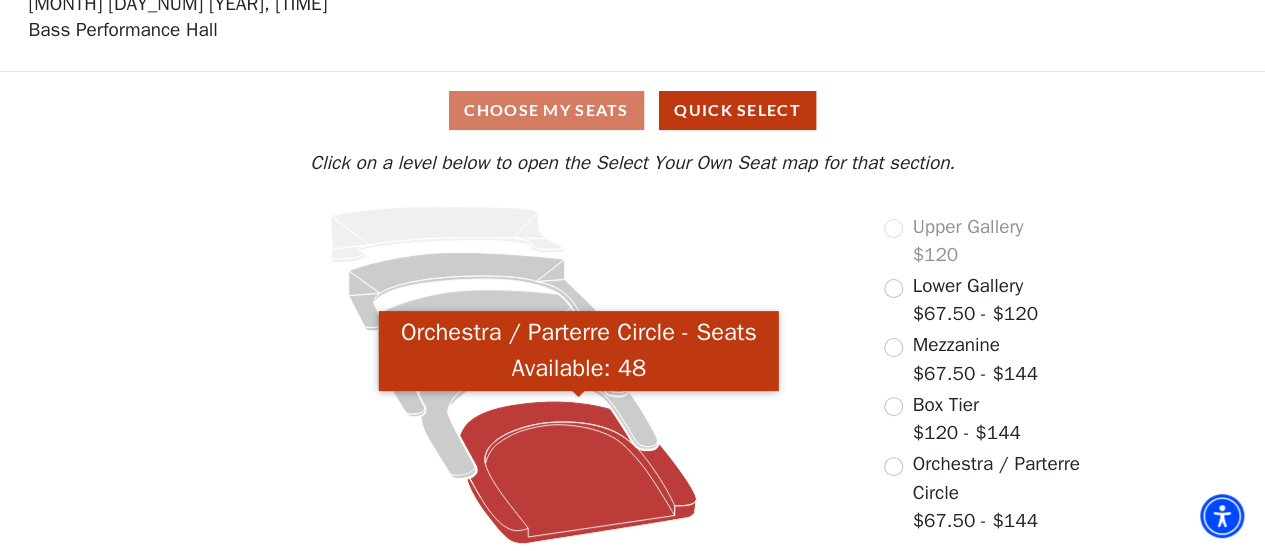 click 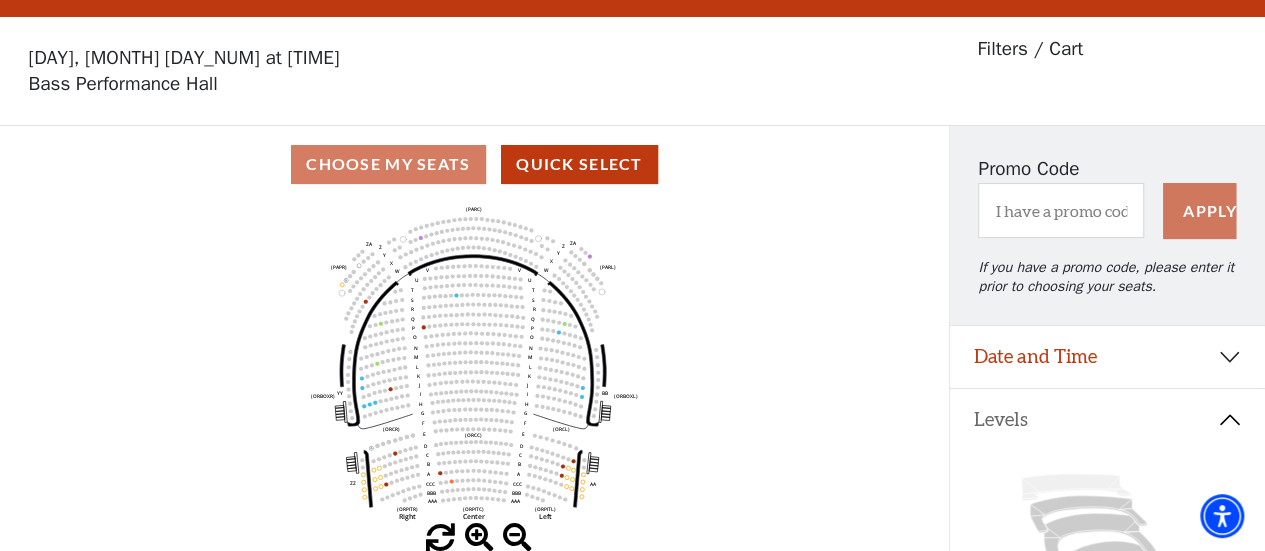 scroll, scrollTop: 92, scrollLeft: 0, axis: vertical 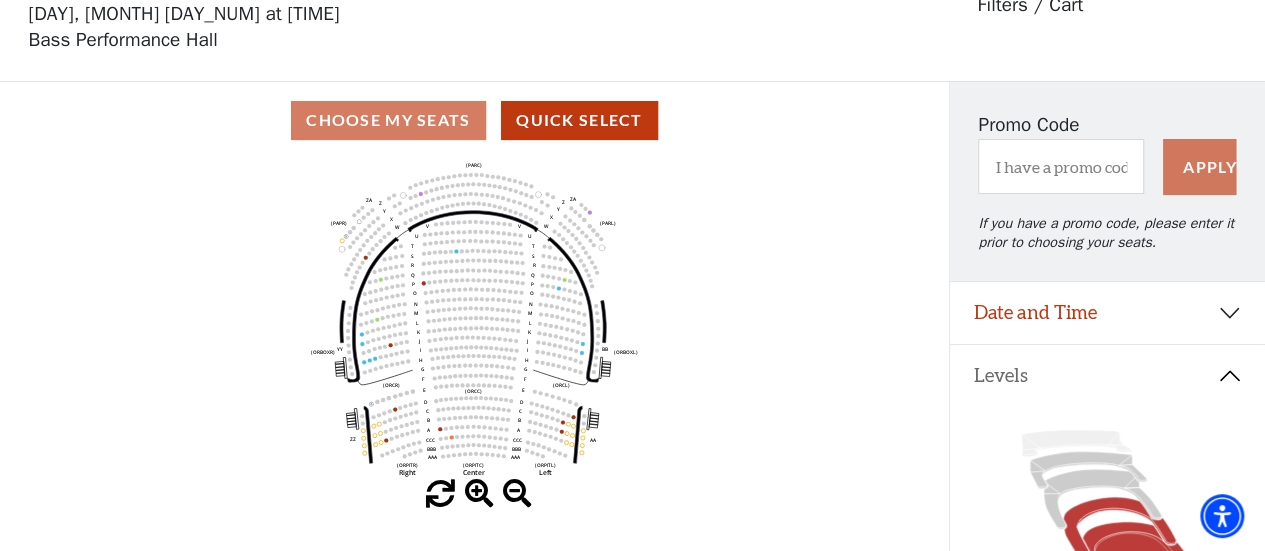 click 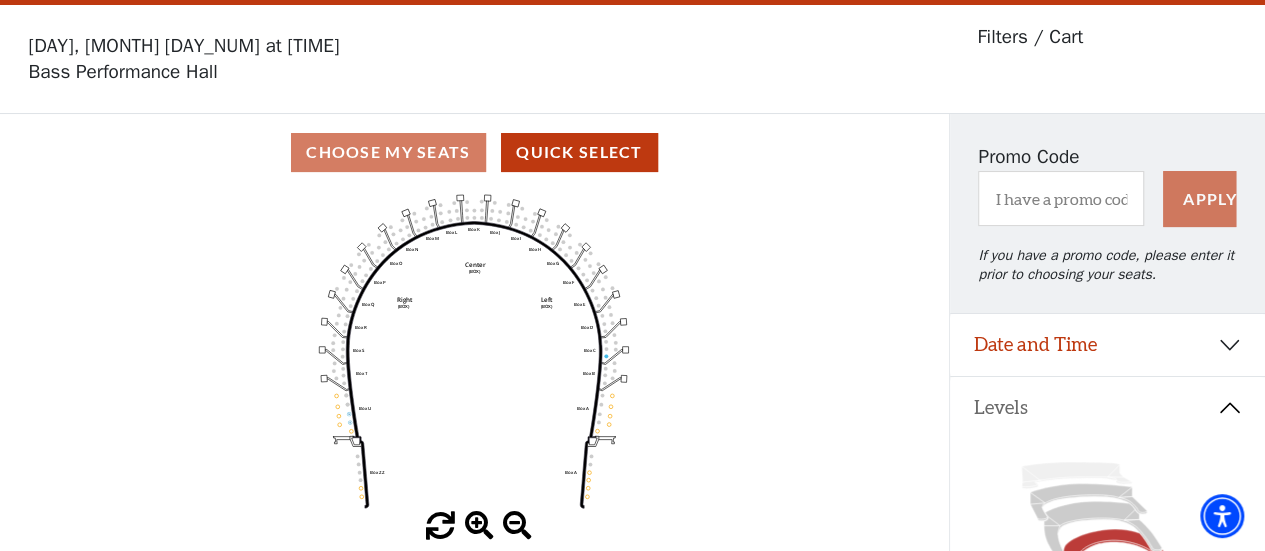 scroll, scrollTop: 92, scrollLeft: 0, axis: vertical 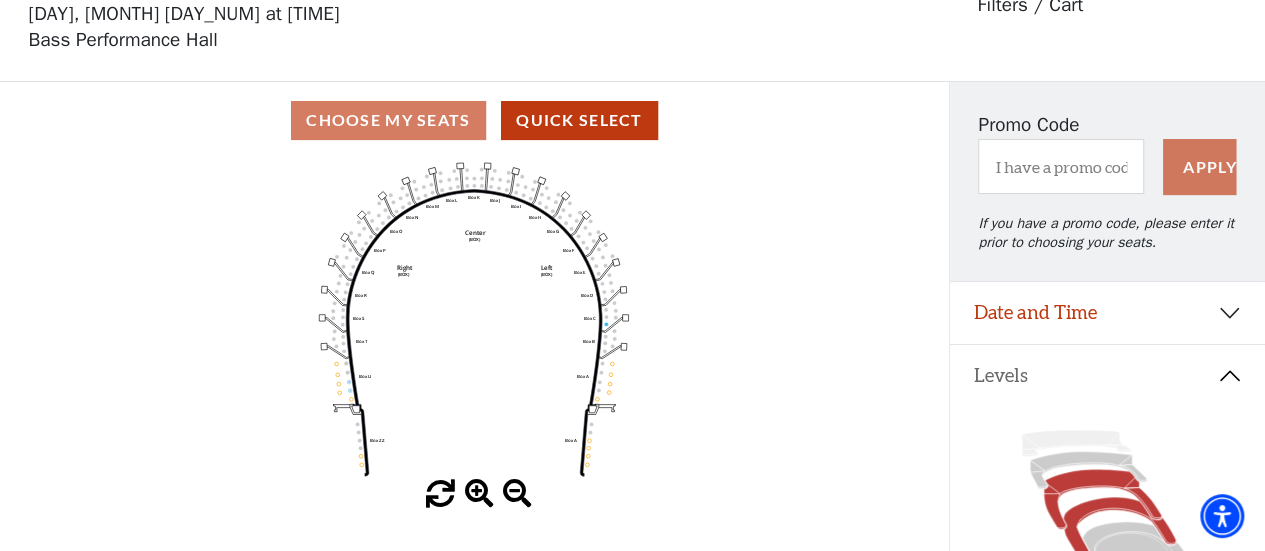 click 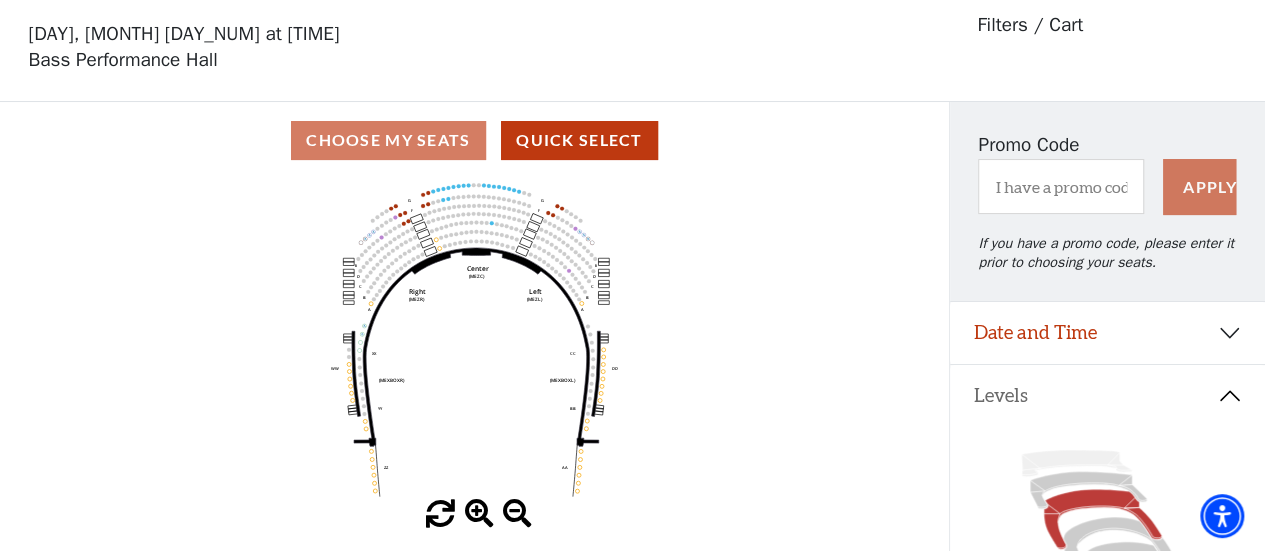 scroll, scrollTop: 92, scrollLeft: 0, axis: vertical 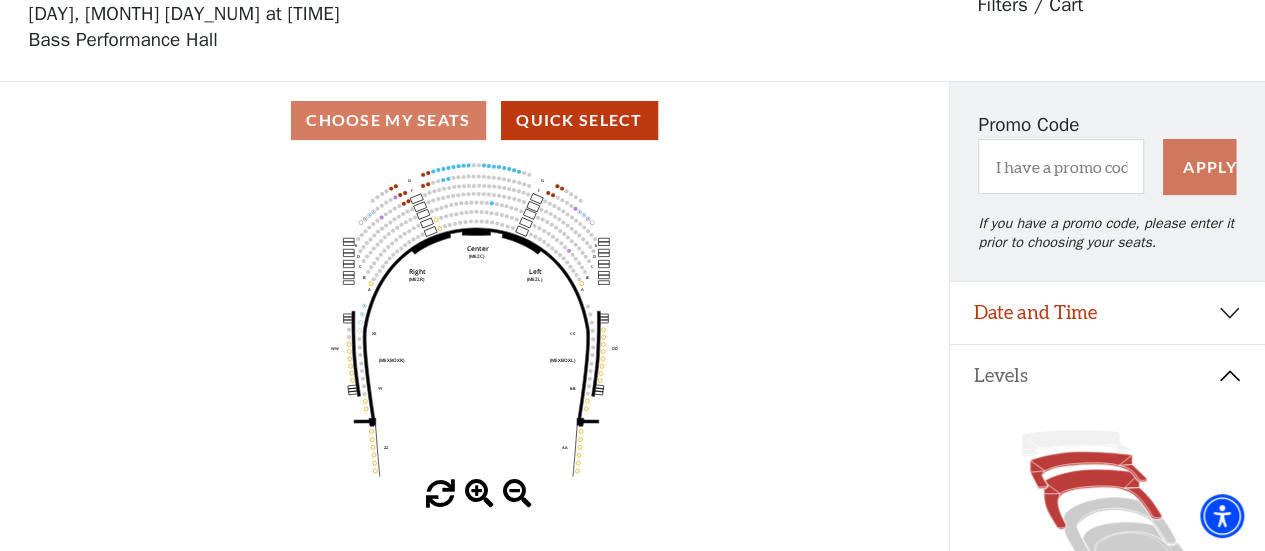 click 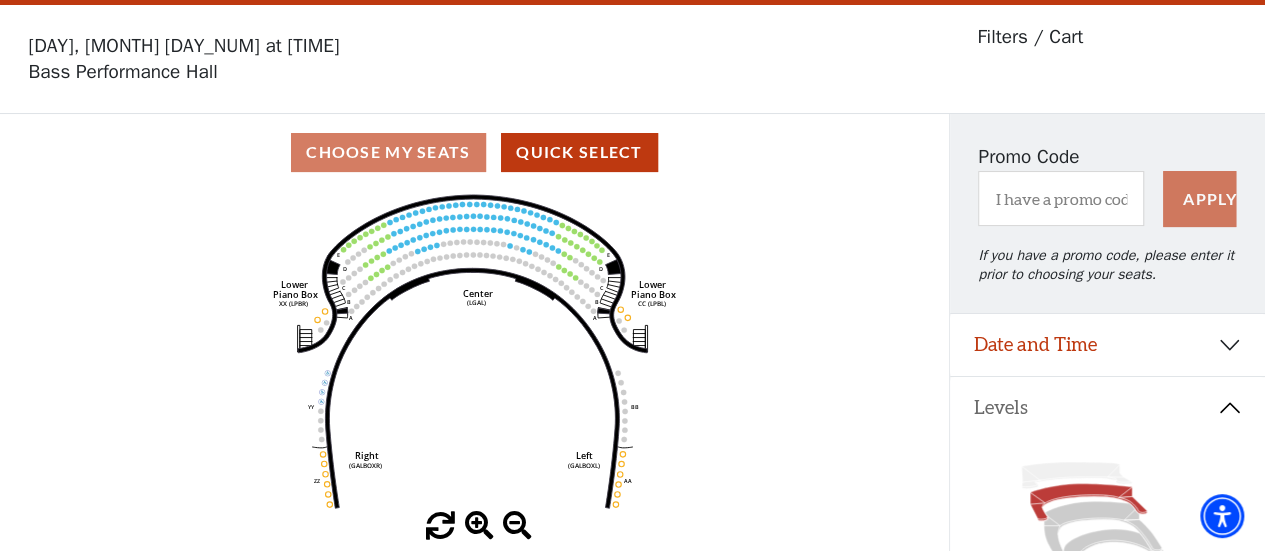 scroll, scrollTop: 92, scrollLeft: 0, axis: vertical 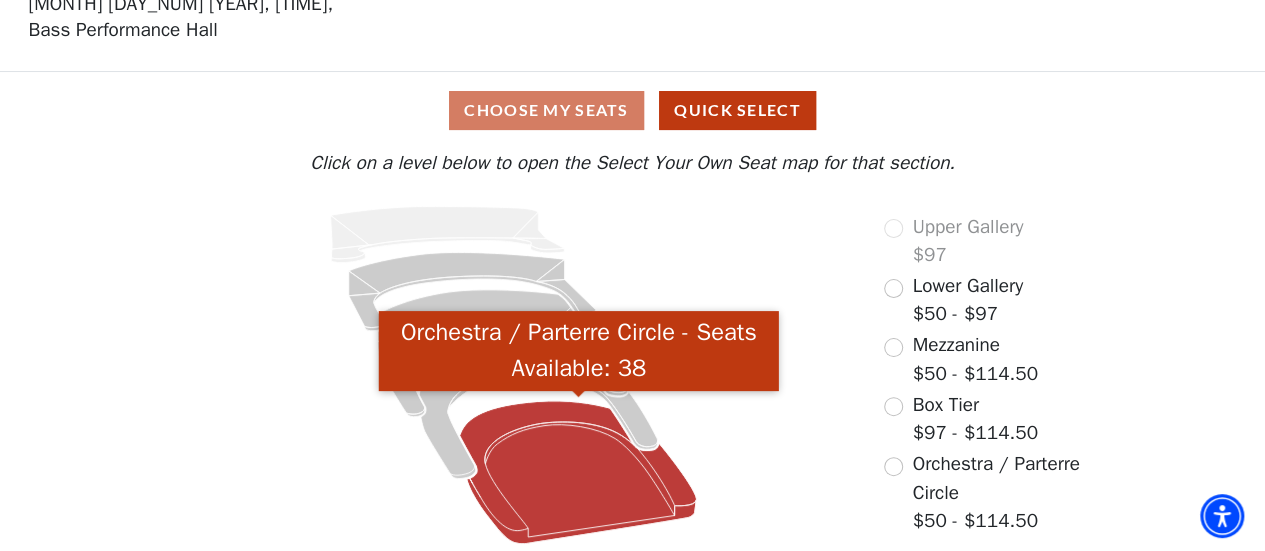 click 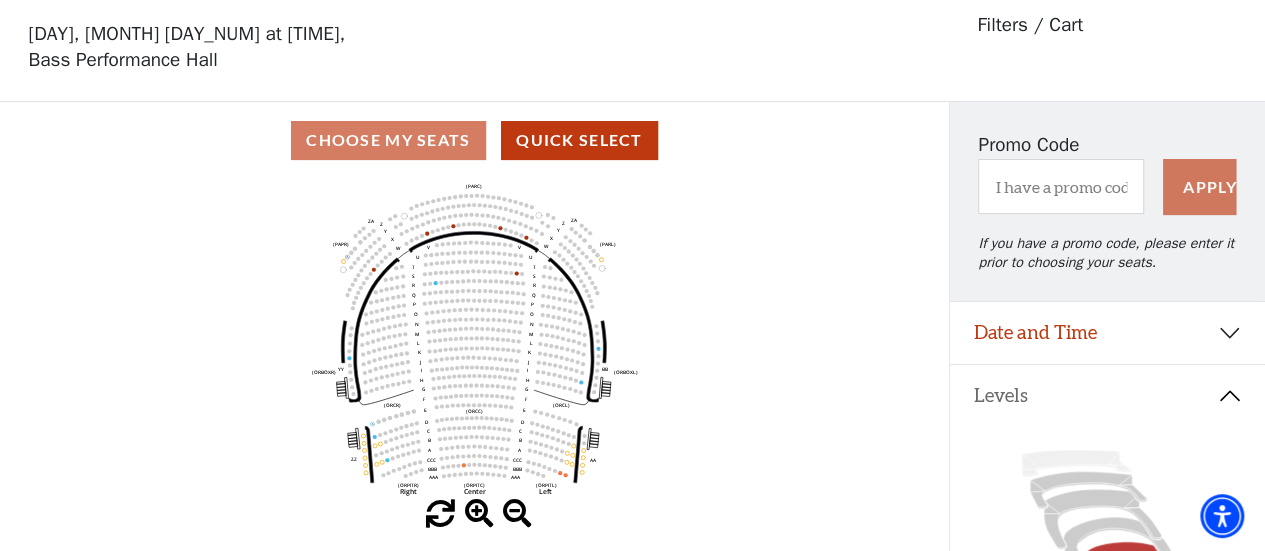 scroll, scrollTop: 92, scrollLeft: 0, axis: vertical 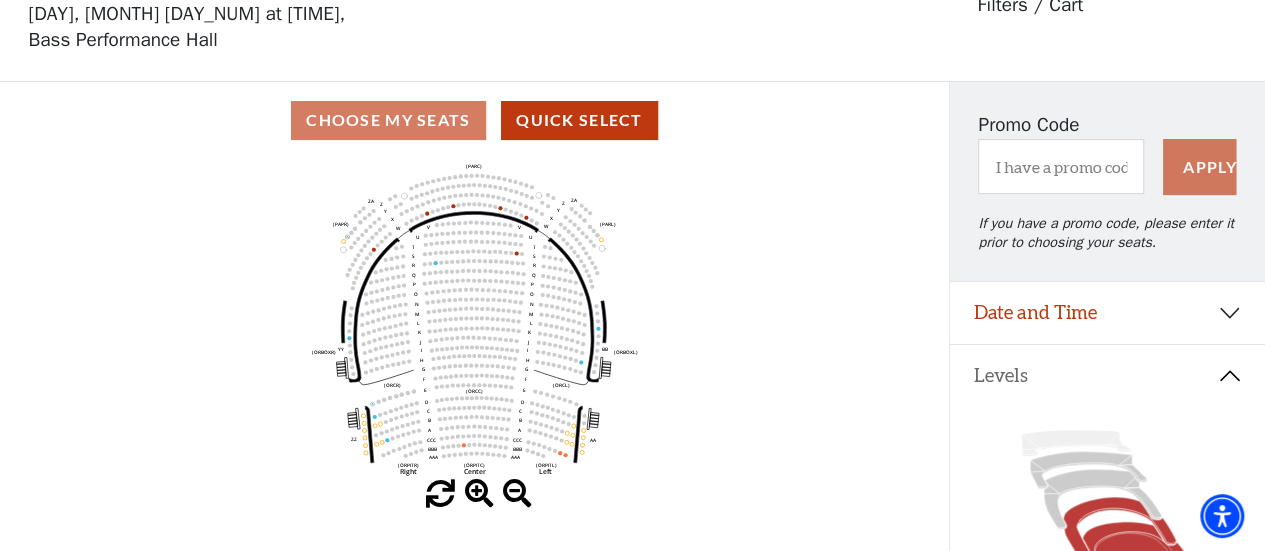 click 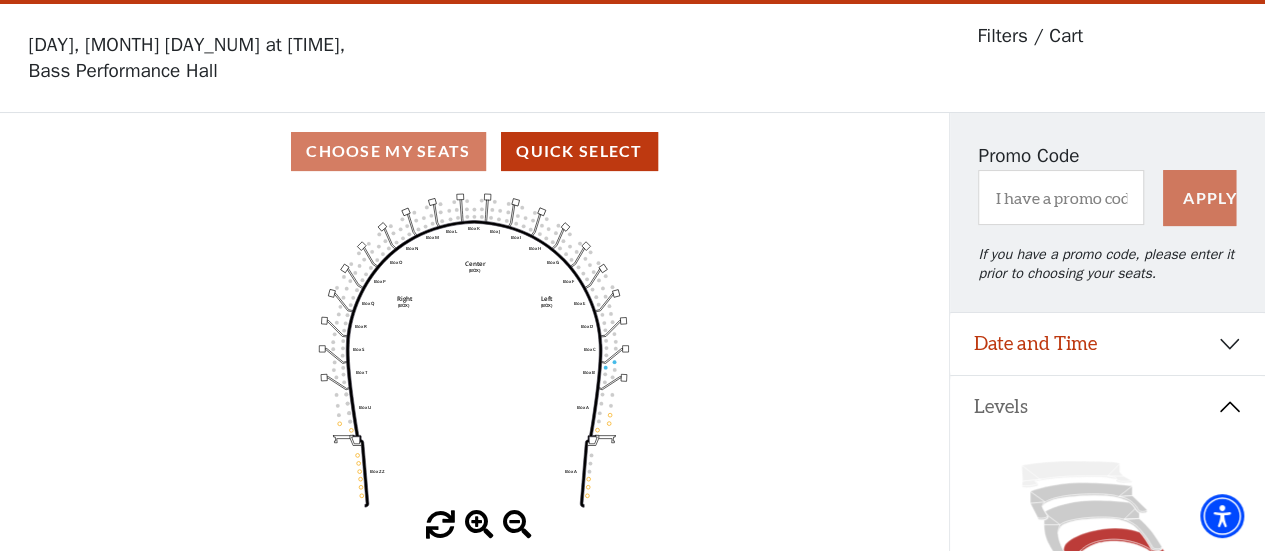 scroll, scrollTop: 92, scrollLeft: 0, axis: vertical 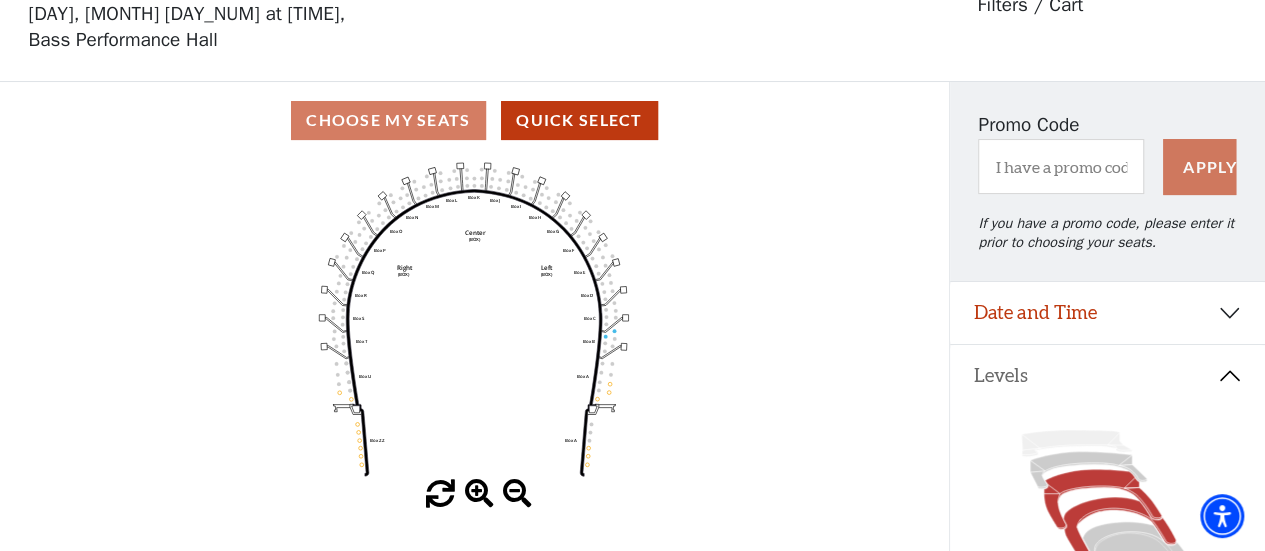 click 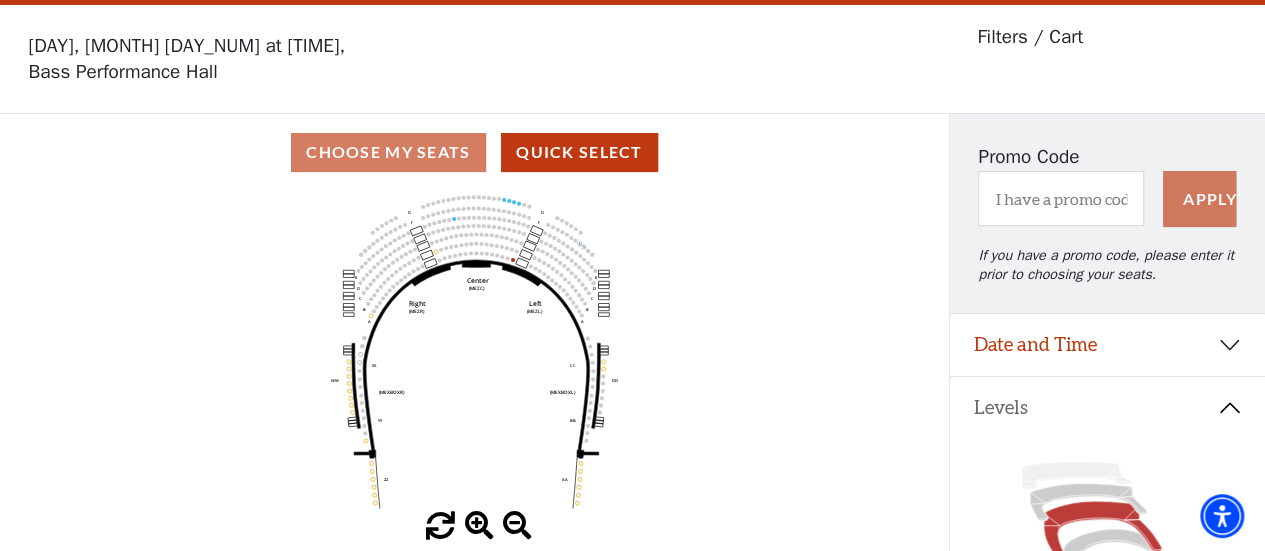 scroll, scrollTop: 92, scrollLeft: 0, axis: vertical 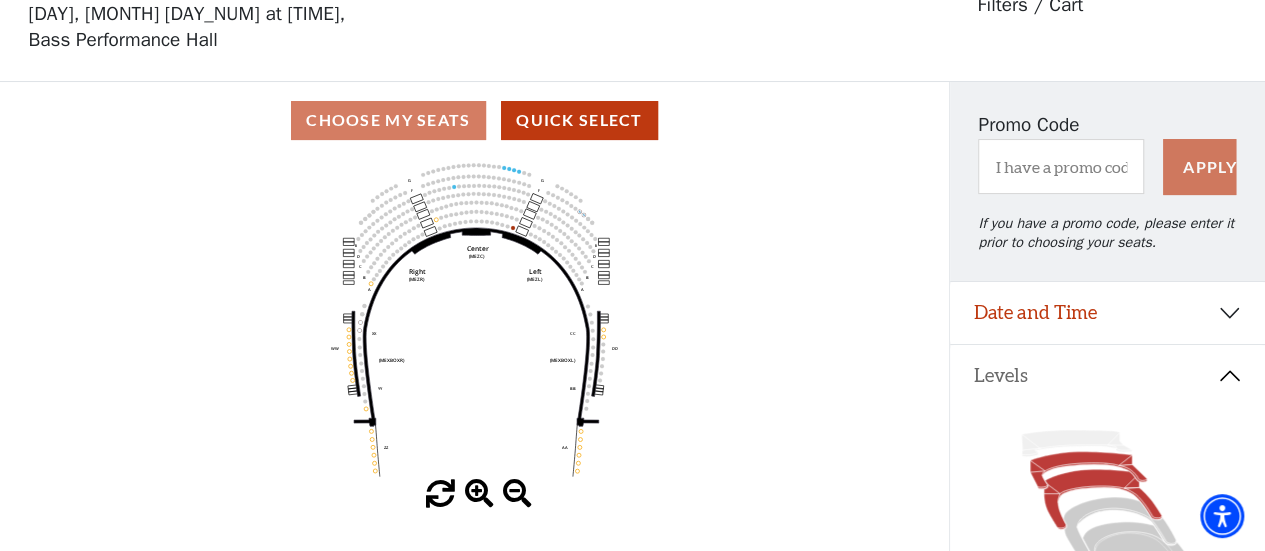 click 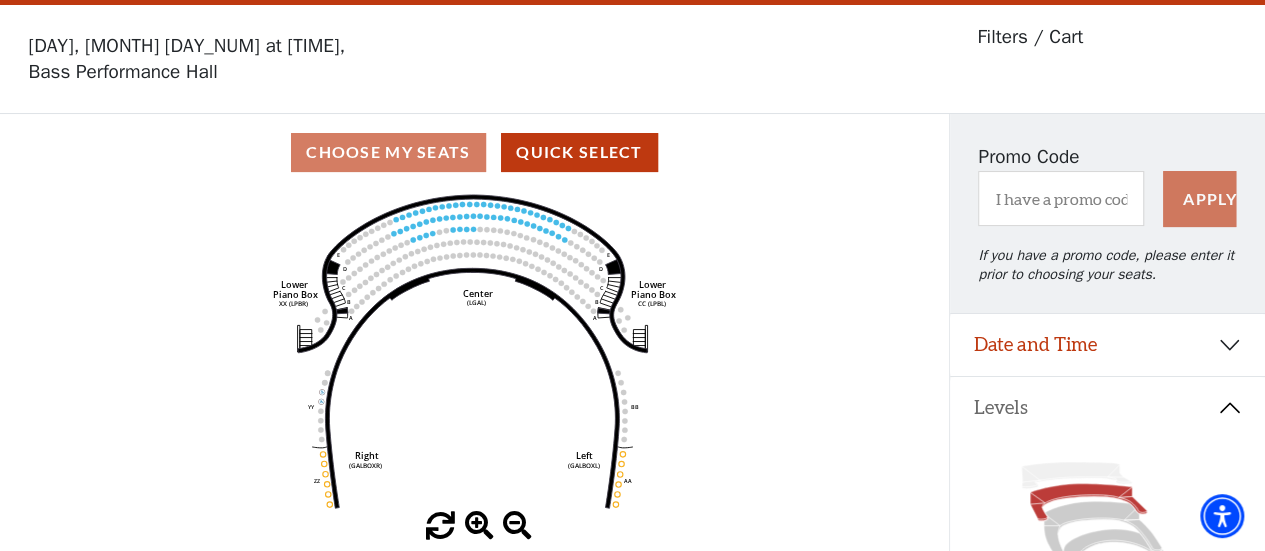 scroll, scrollTop: 92, scrollLeft: 0, axis: vertical 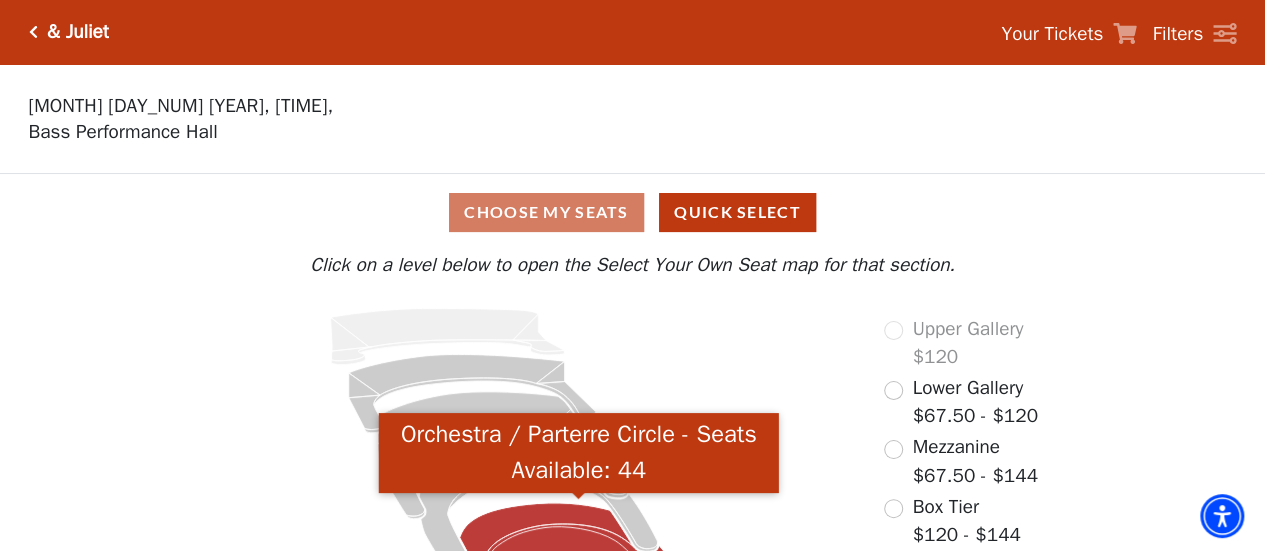 click 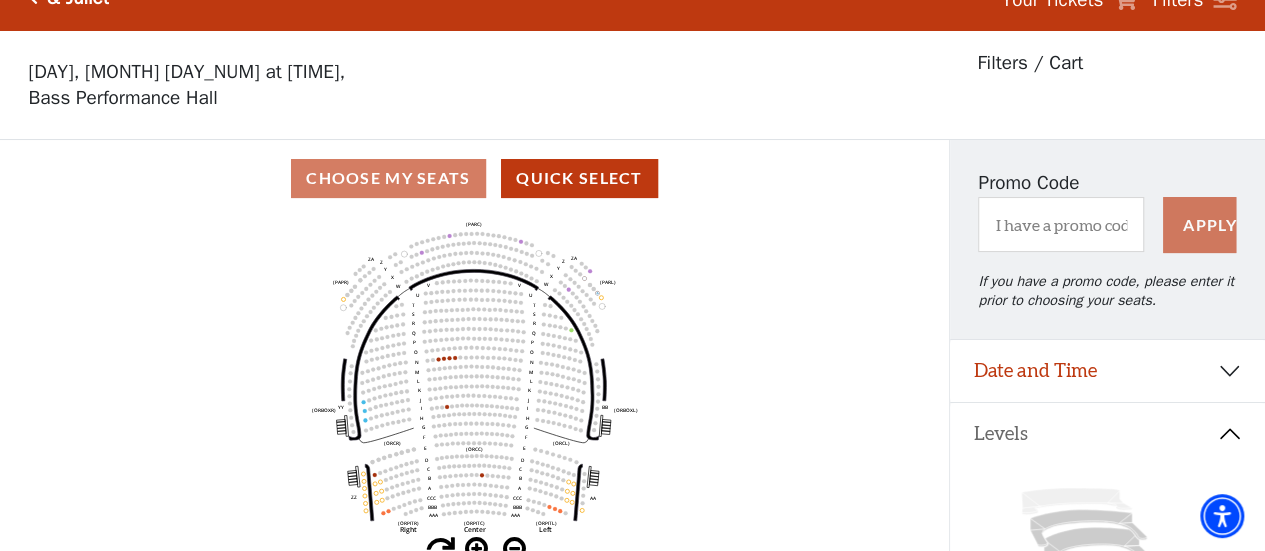 scroll, scrollTop: 92, scrollLeft: 0, axis: vertical 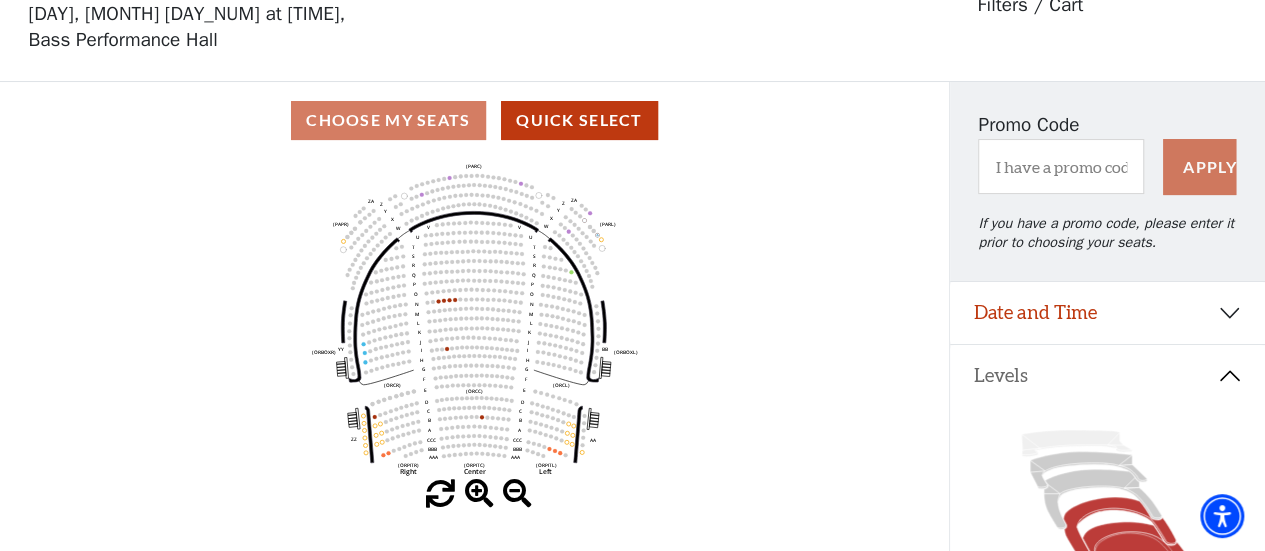 click 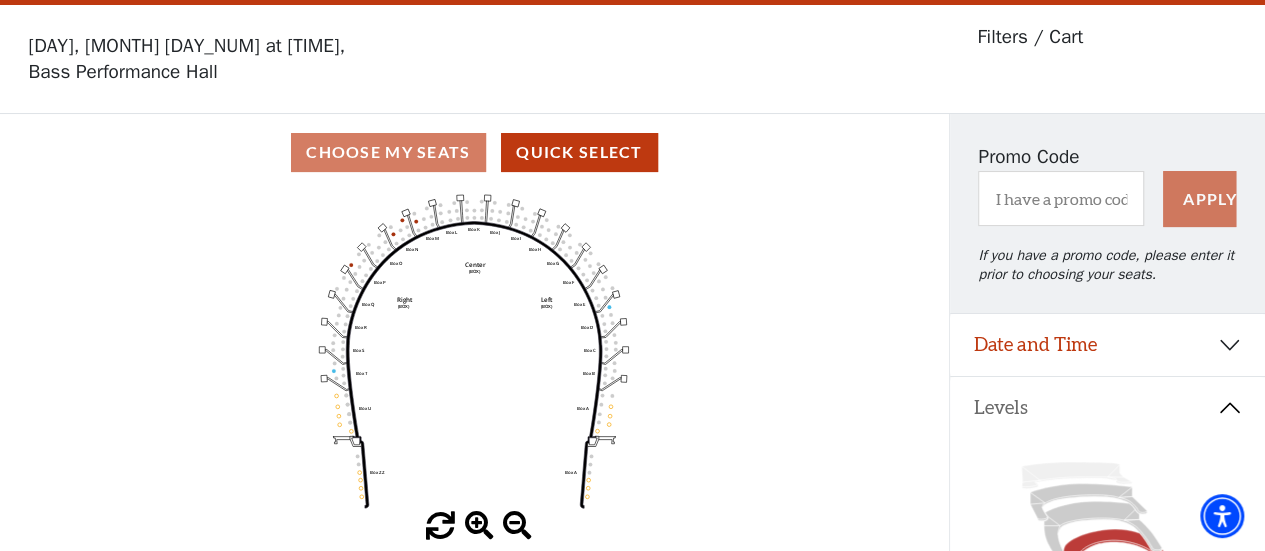 scroll, scrollTop: 92, scrollLeft: 0, axis: vertical 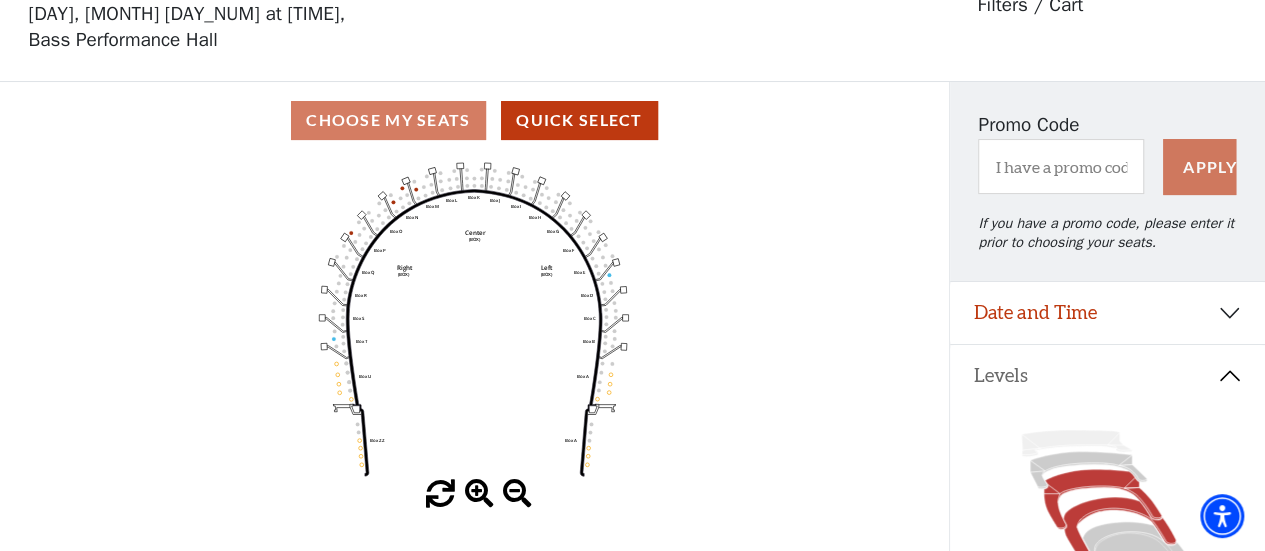 click 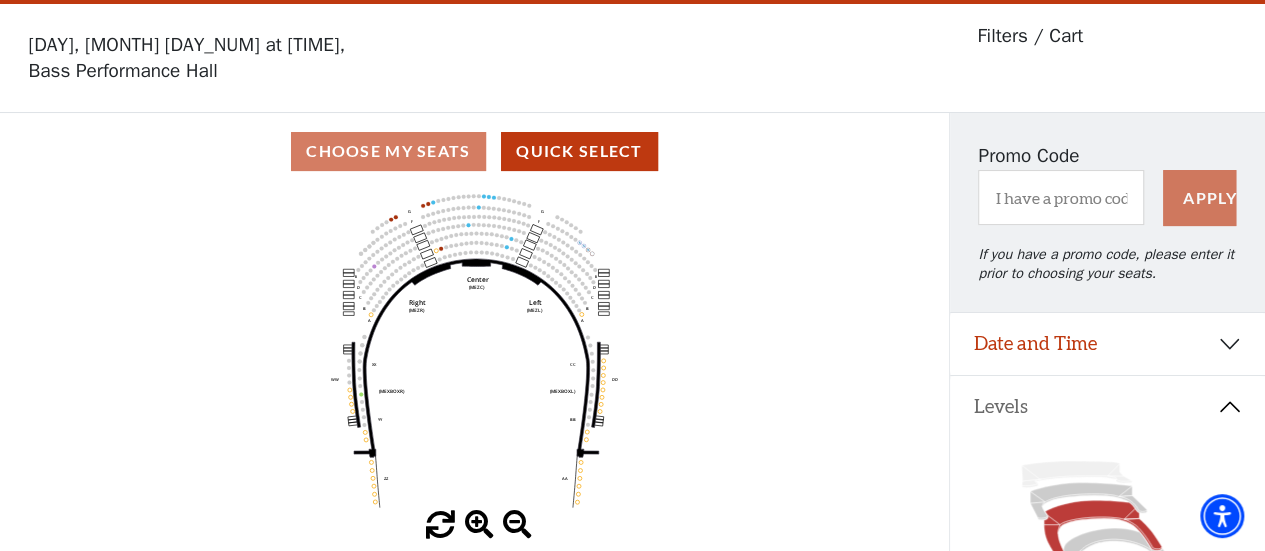 scroll, scrollTop: 92, scrollLeft: 0, axis: vertical 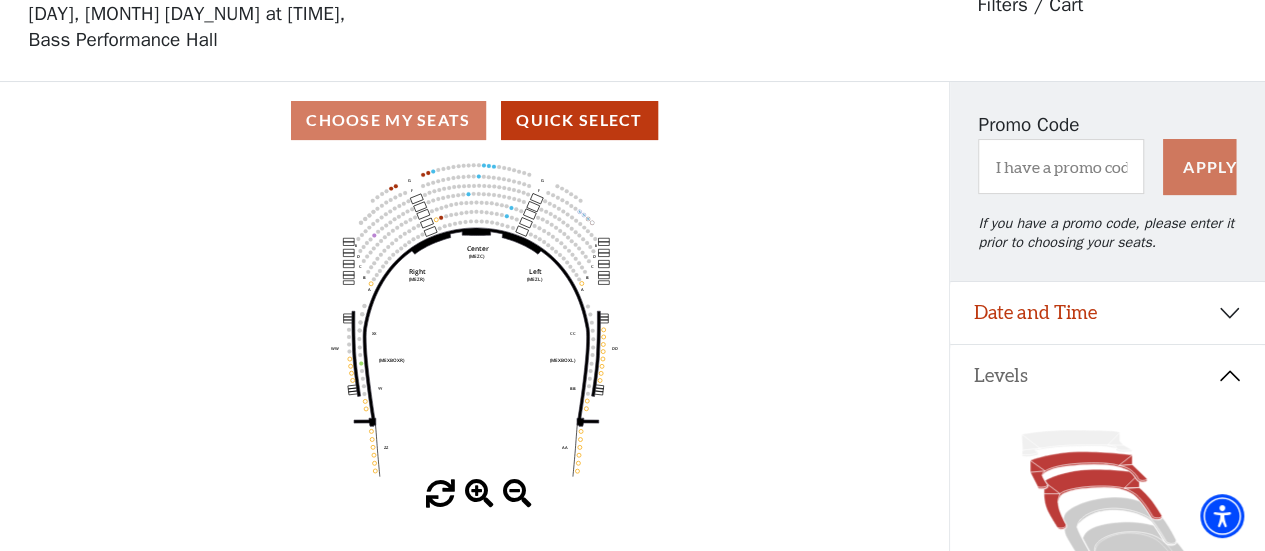 click 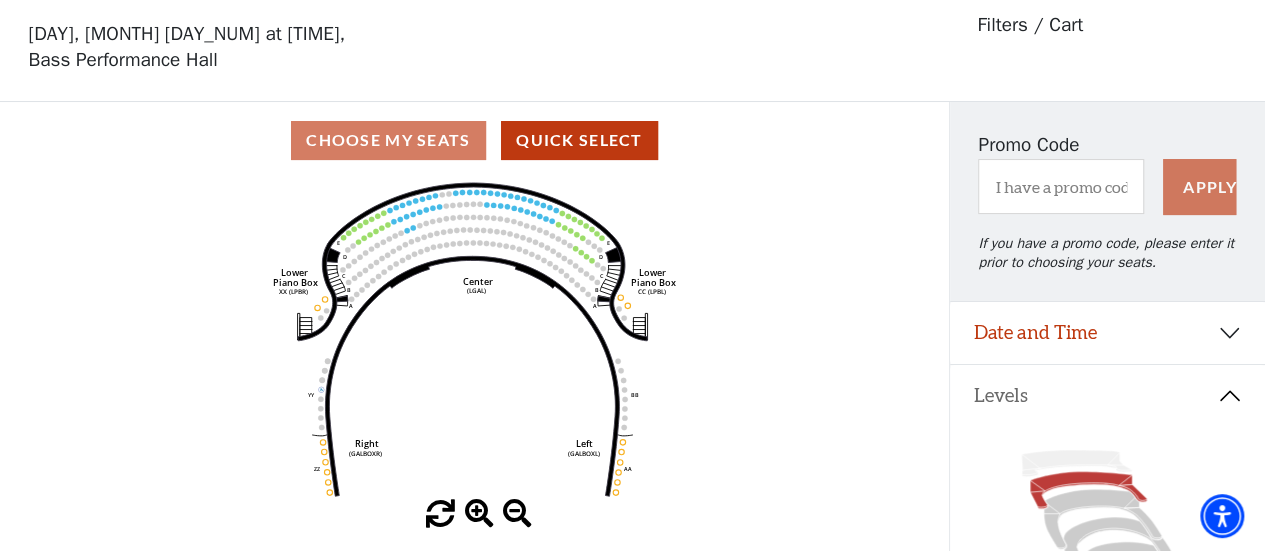 scroll, scrollTop: 92, scrollLeft: 0, axis: vertical 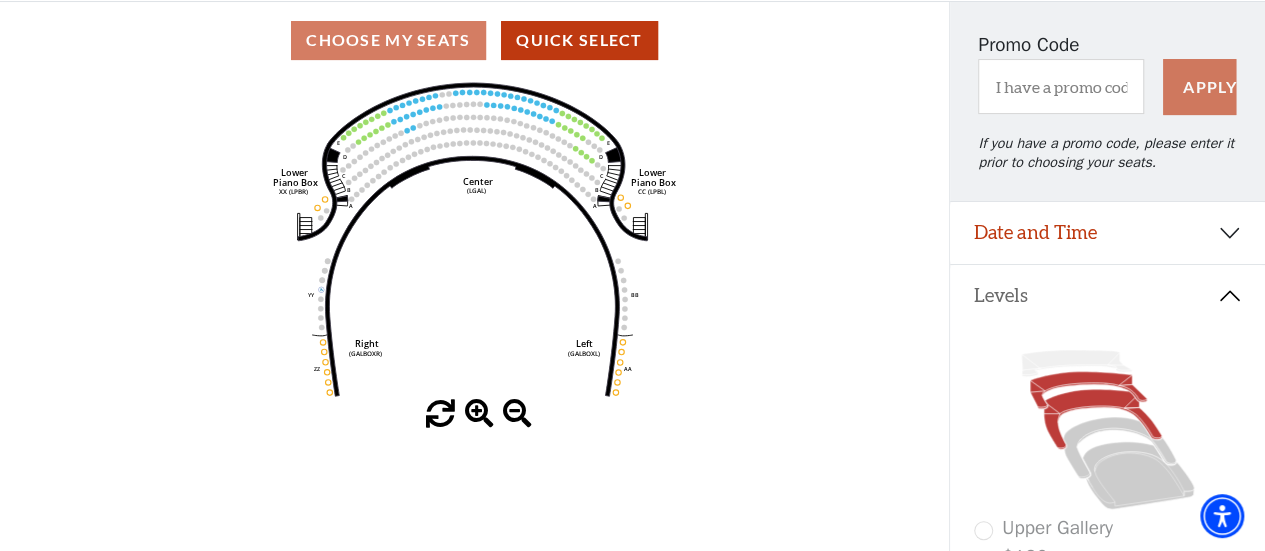 click 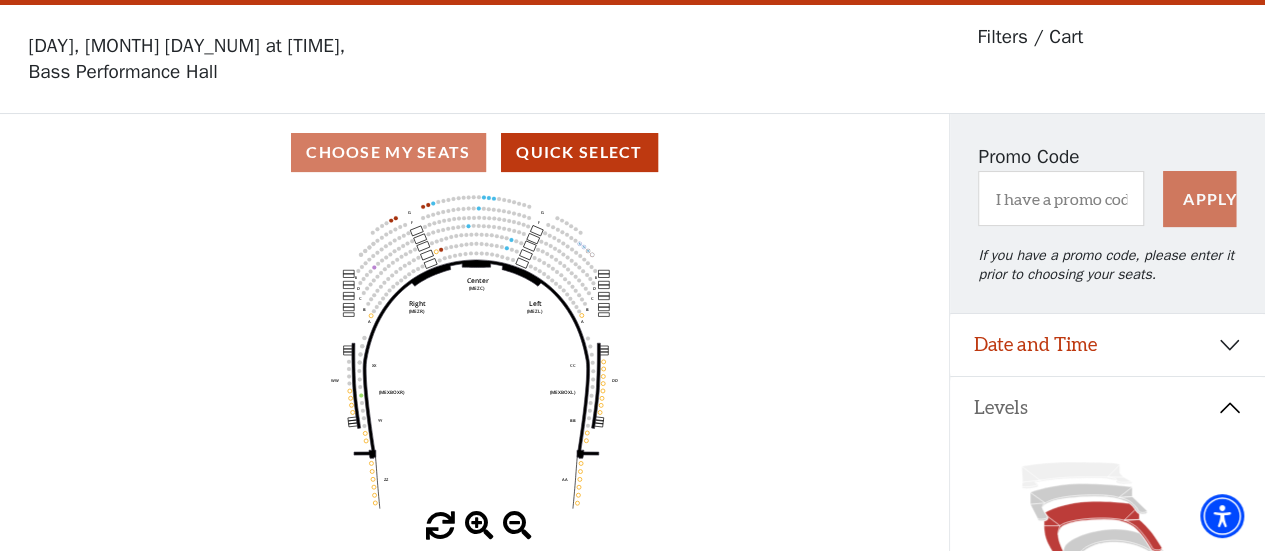 scroll, scrollTop: 92, scrollLeft: 0, axis: vertical 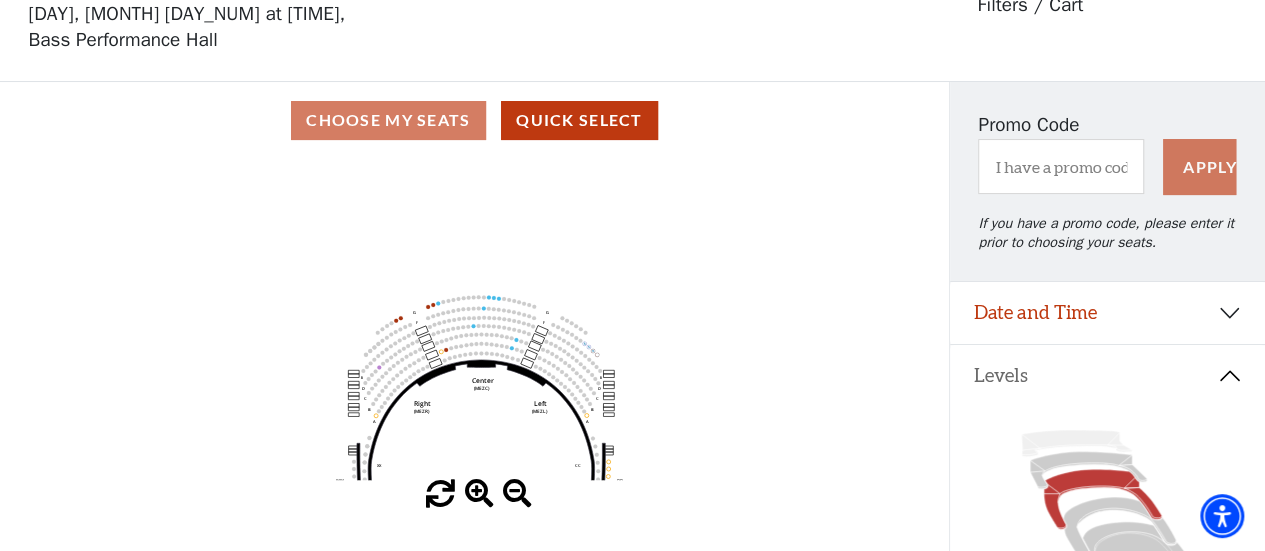 drag, startPoint x: 508, startPoint y: 383, endPoint x: 514, endPoint y: 509, distance: 126.14278 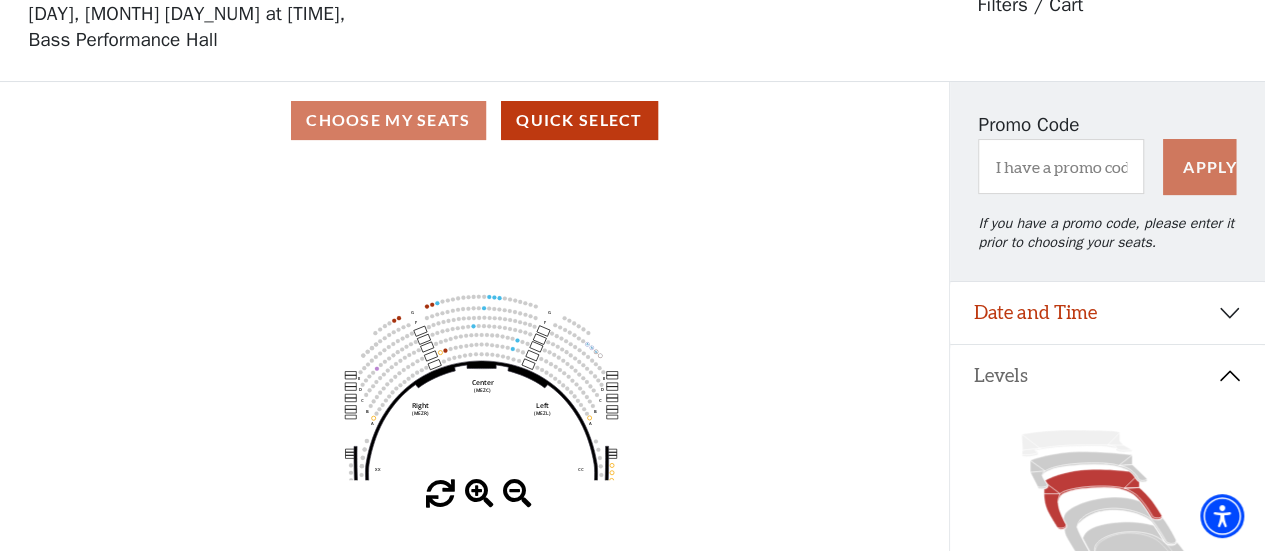click at bounding box center [479, 494] 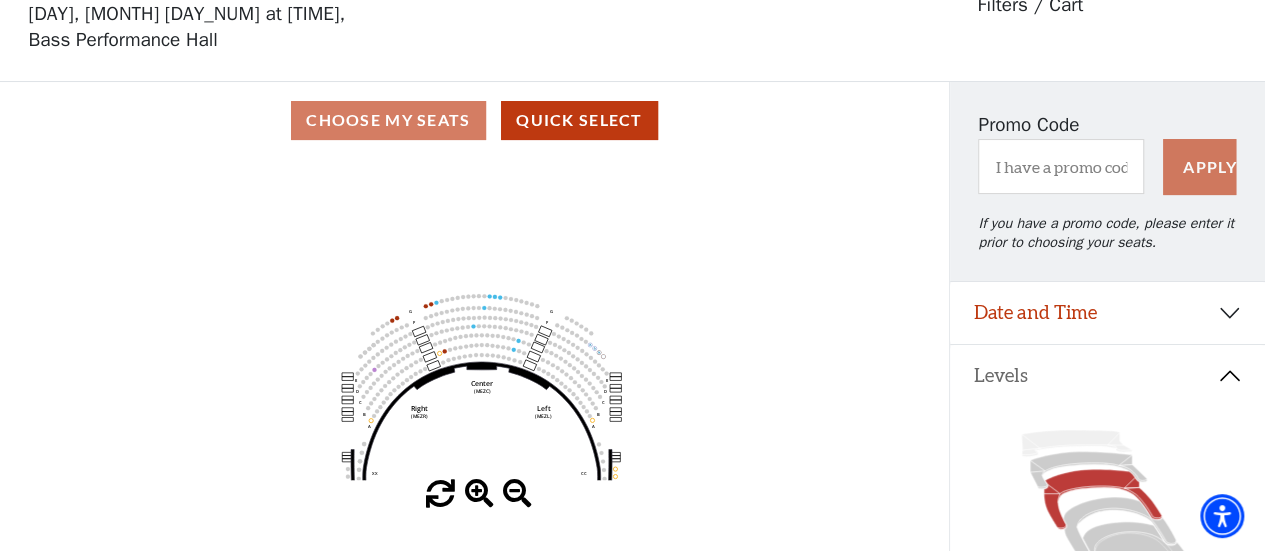 click at bounding box center (479, 494) 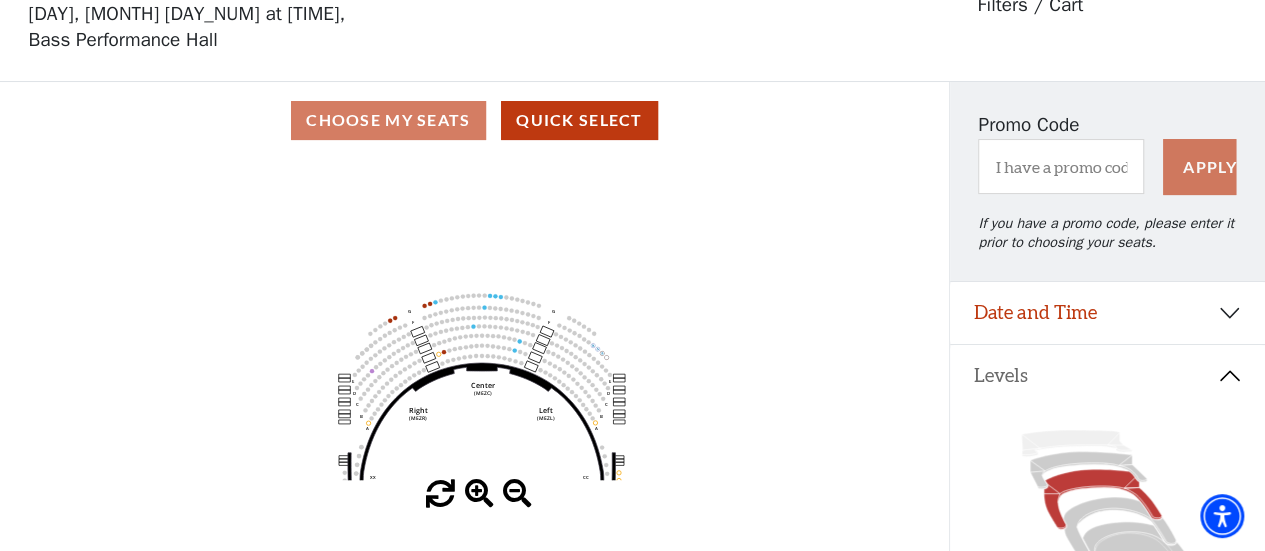 click at bounding box center [479, 494] 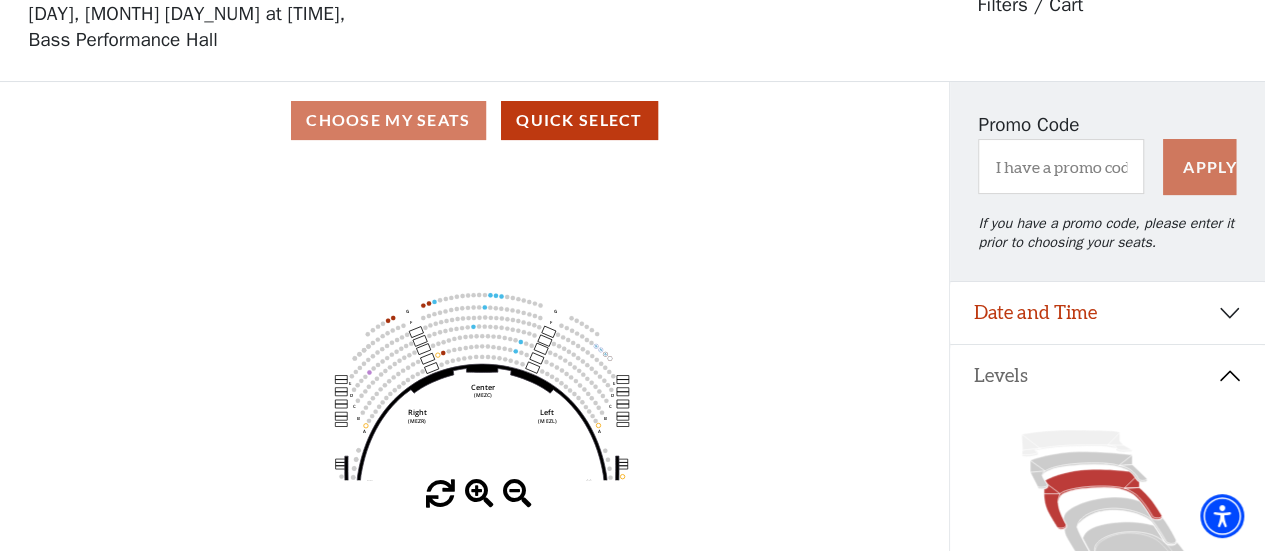 click at bounding box center (479, 494) 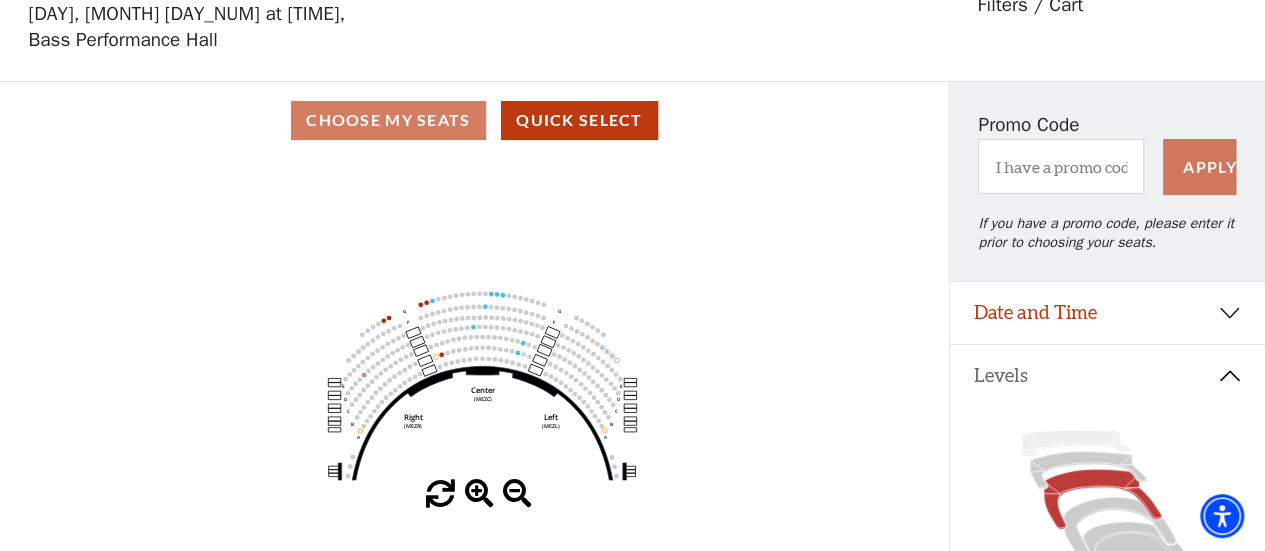 click at bounding box center (479, 494) 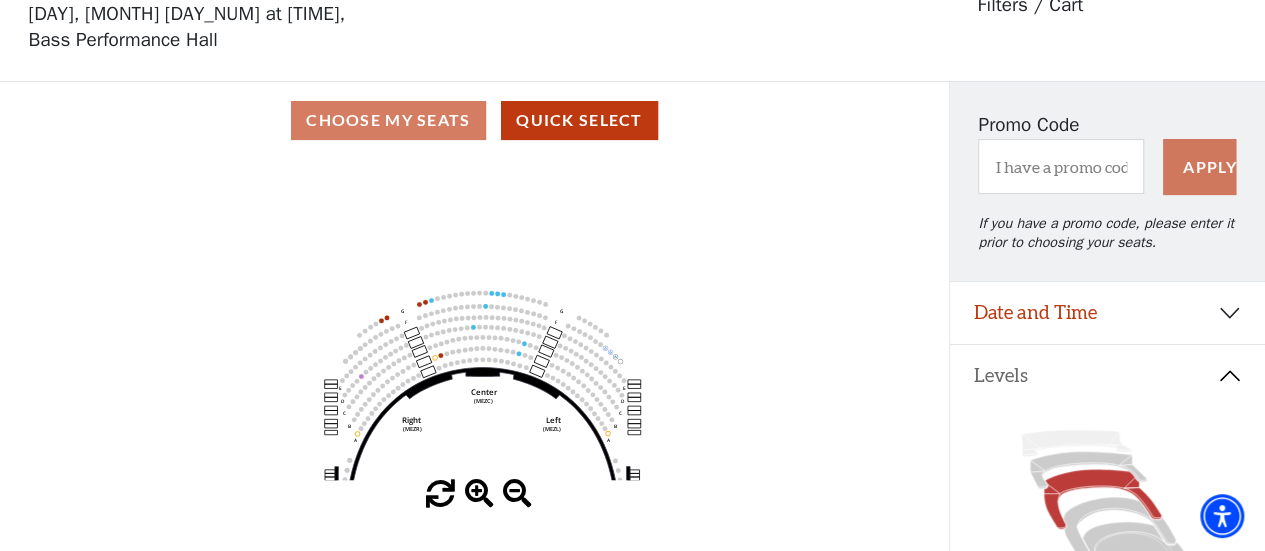 click at bounding box center (479, 494) 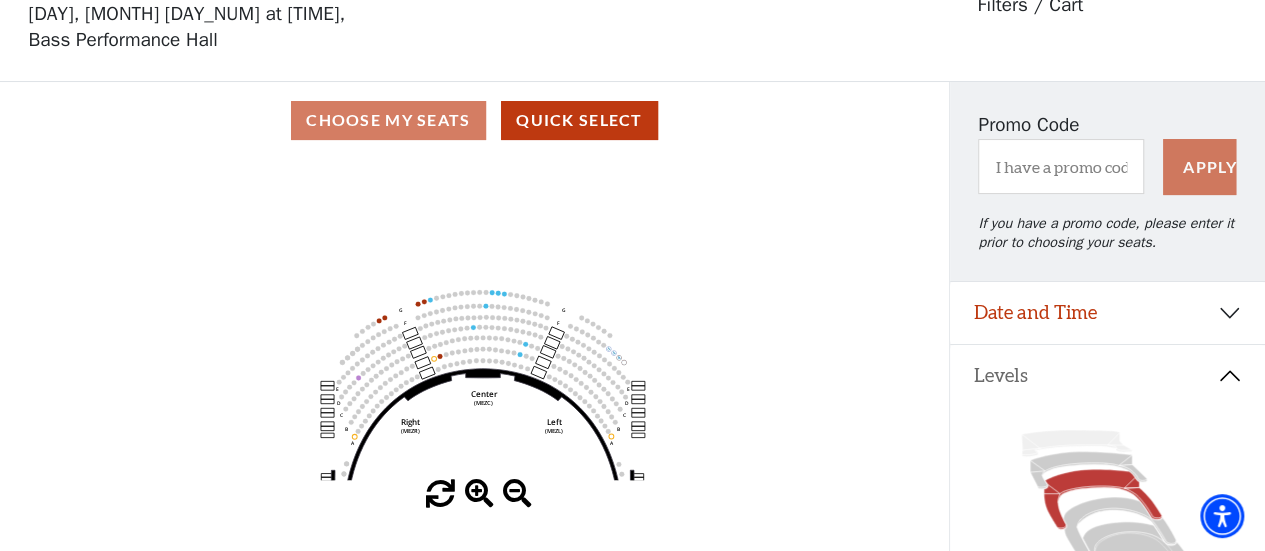click at bounding box center (479, 494) 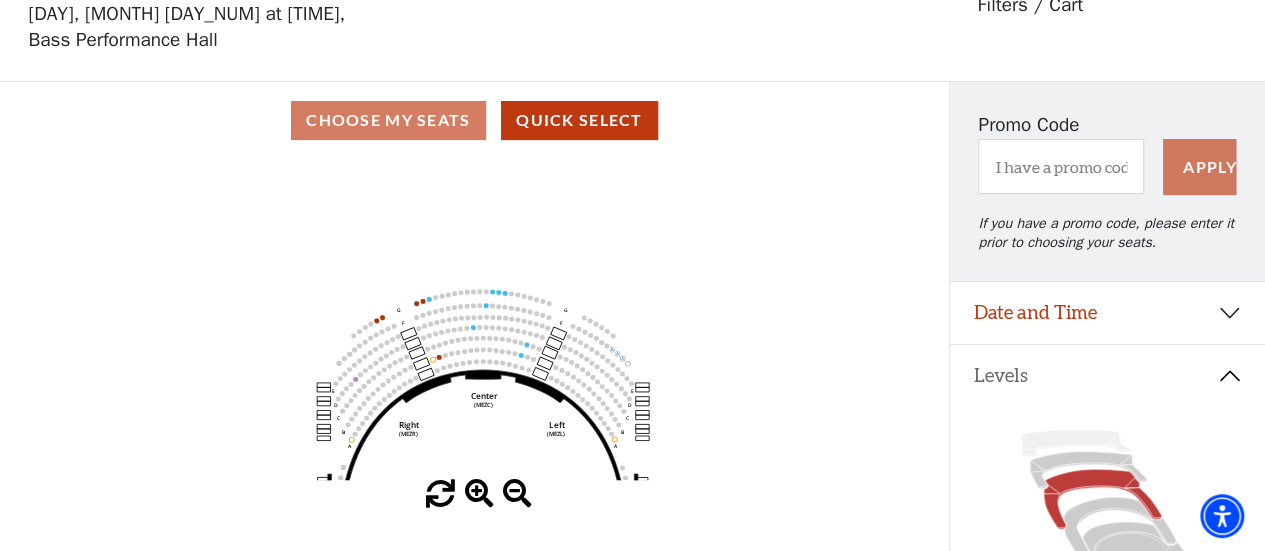 click at bounding box center [479, 494] 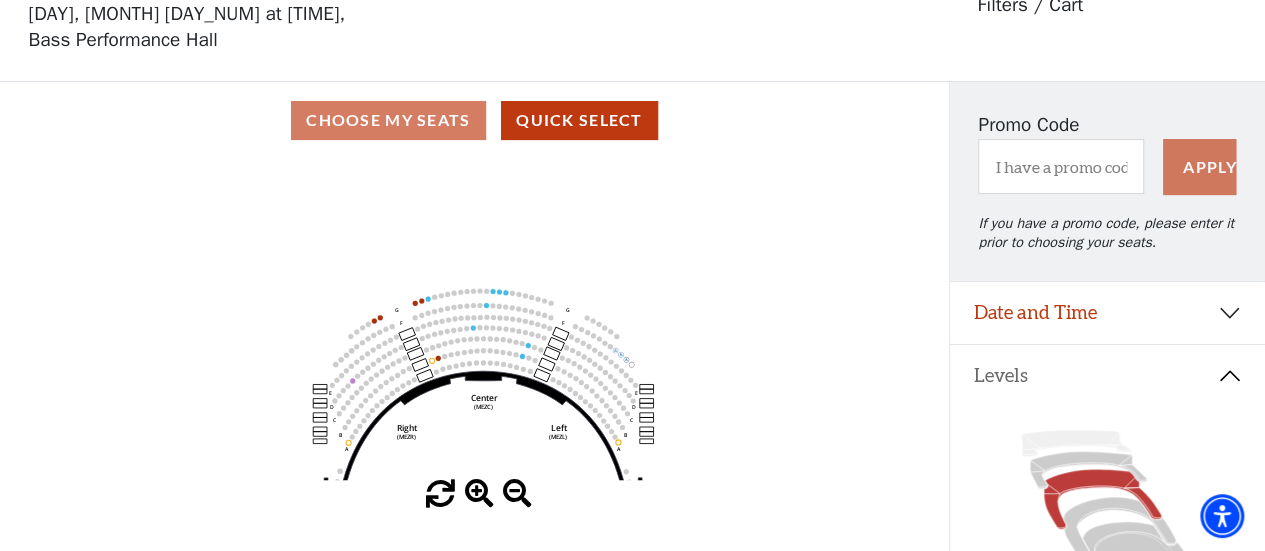 click at bounding box center [479, 494] 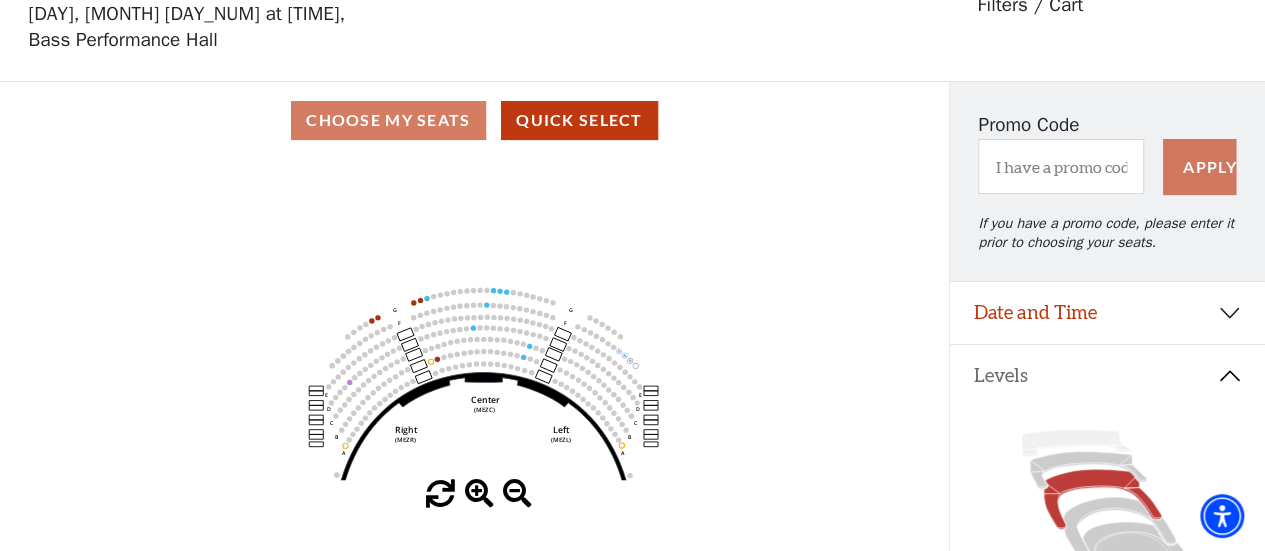 click at bounding box center (479, 494) 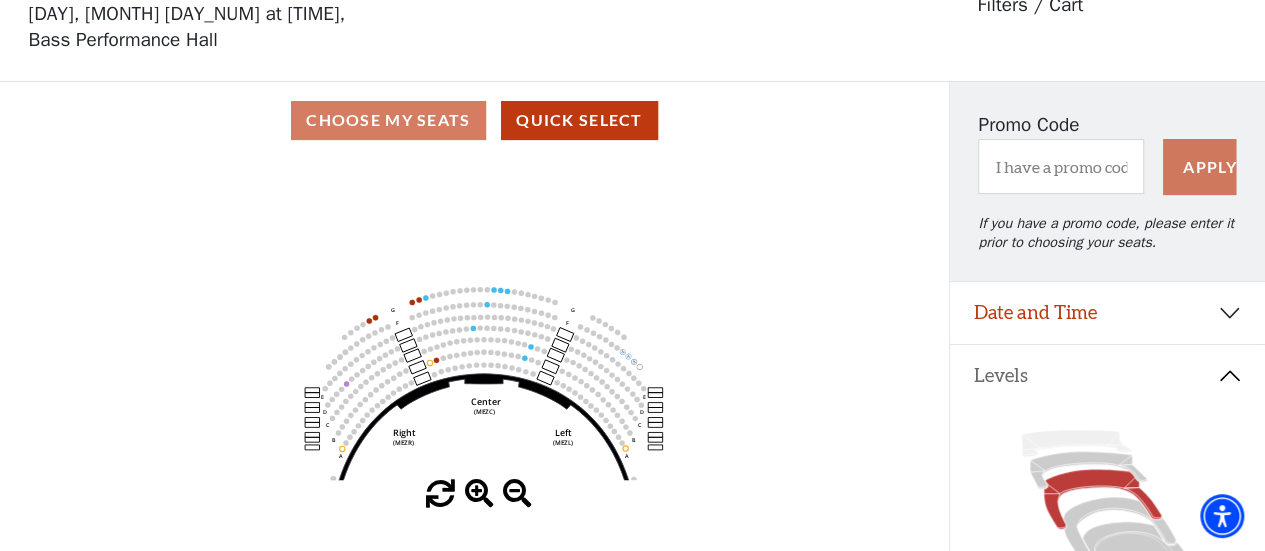 click at bounding box center [479, 494] 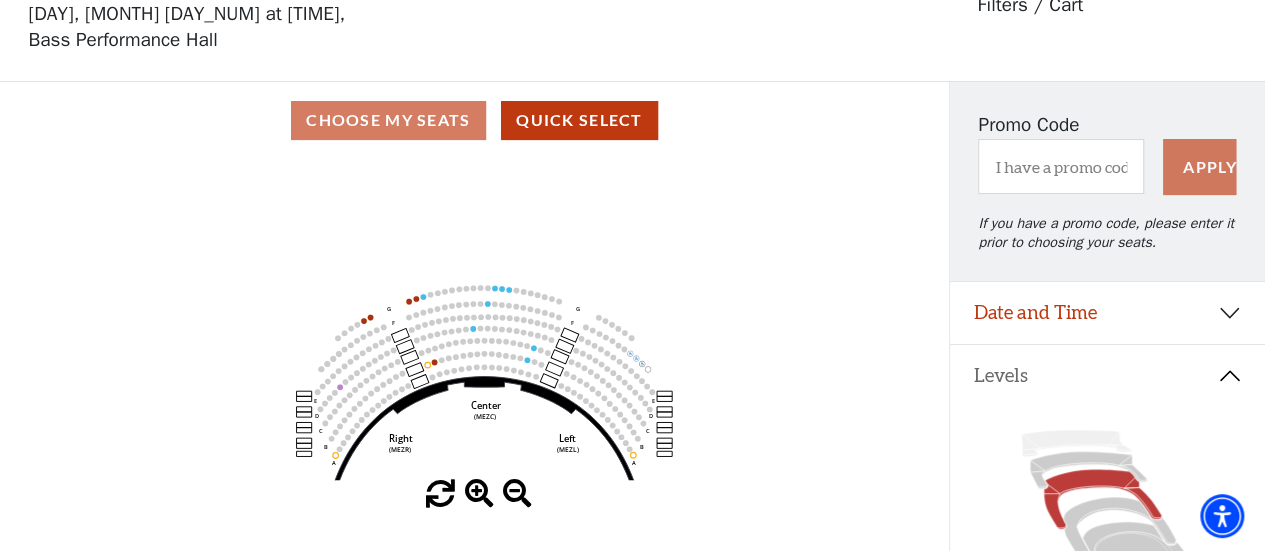 click at bounding box center [479, 494] 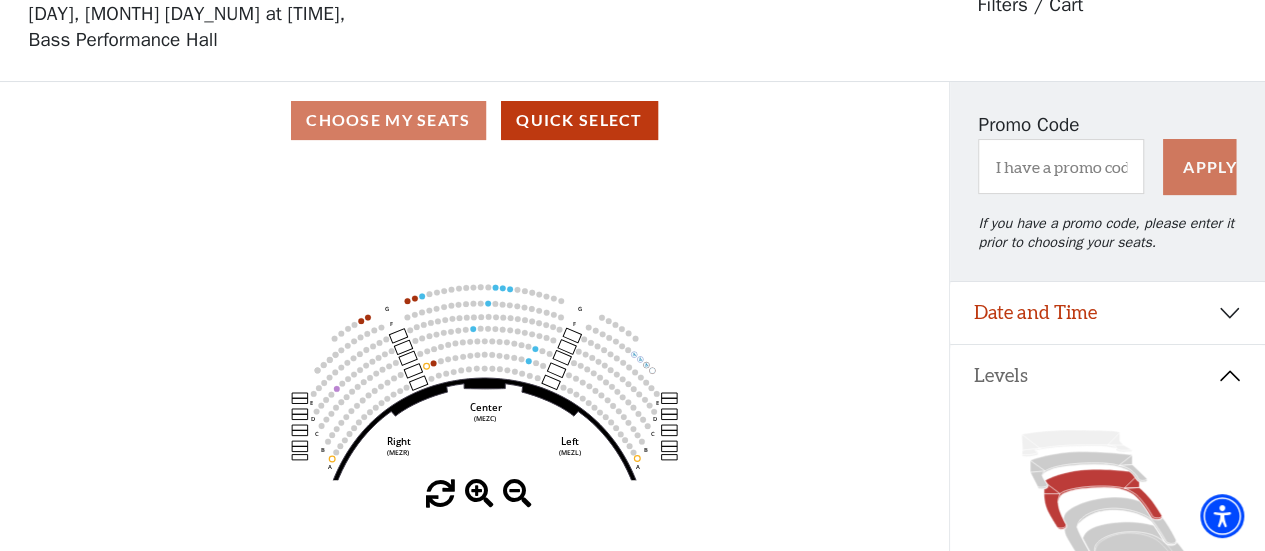 click at bounding box center (479, 494) 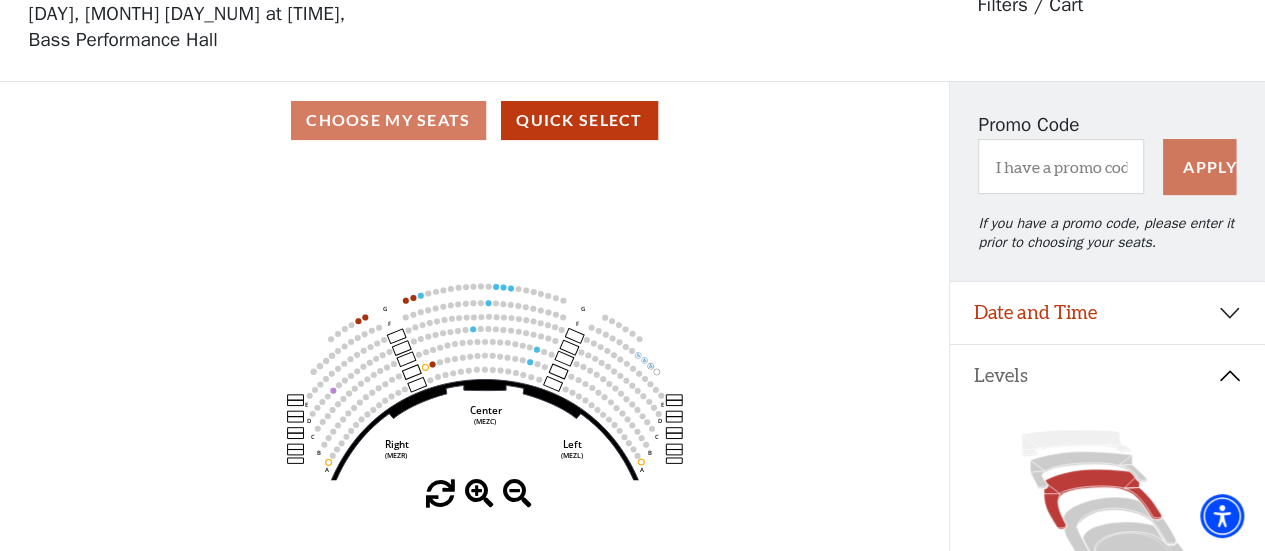 click at bounding box center (479, 494) 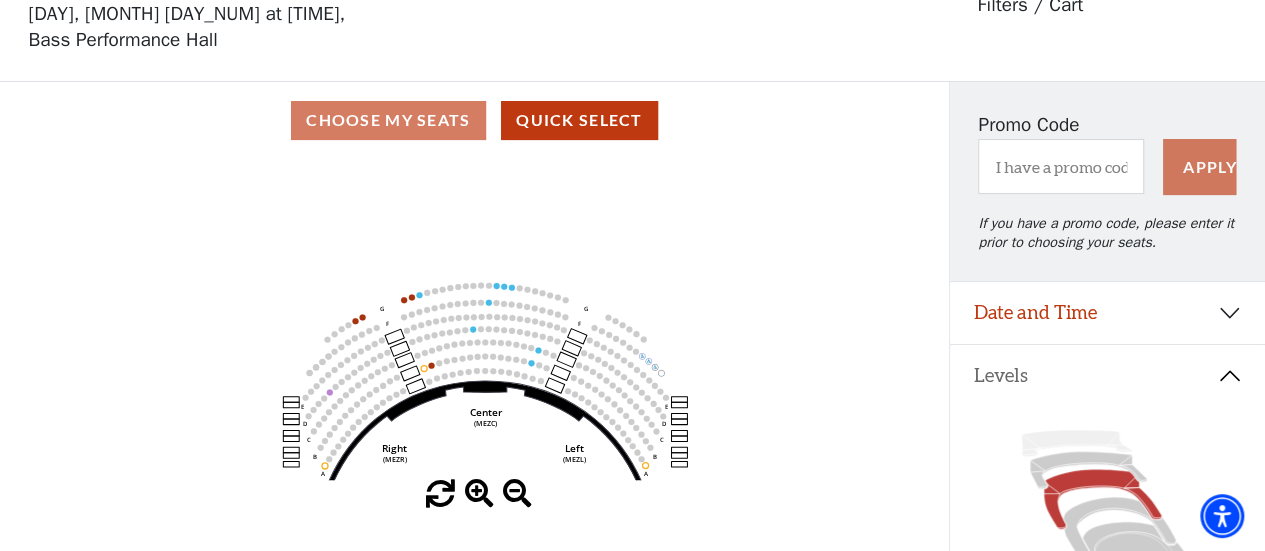click at bounding box center [479, 494] 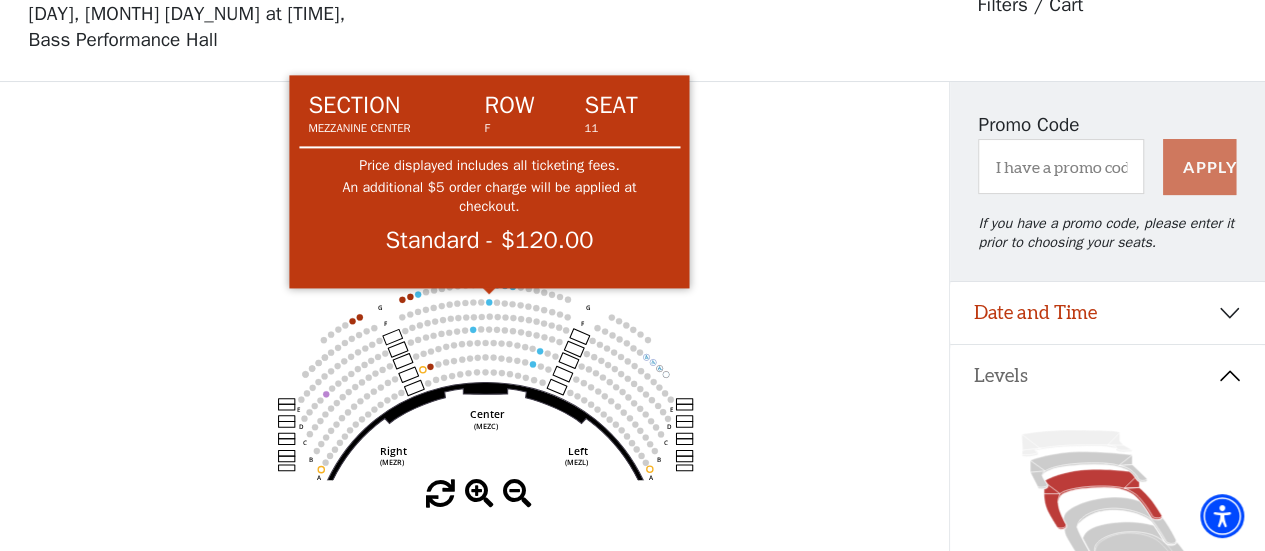 click 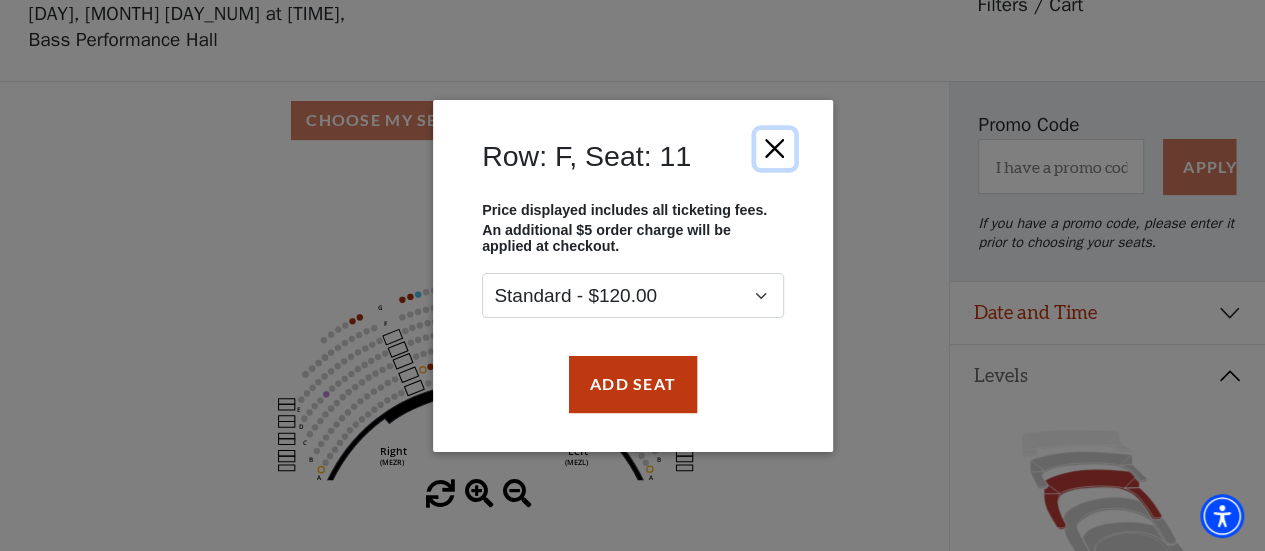 click at bounding box center [774, 148] 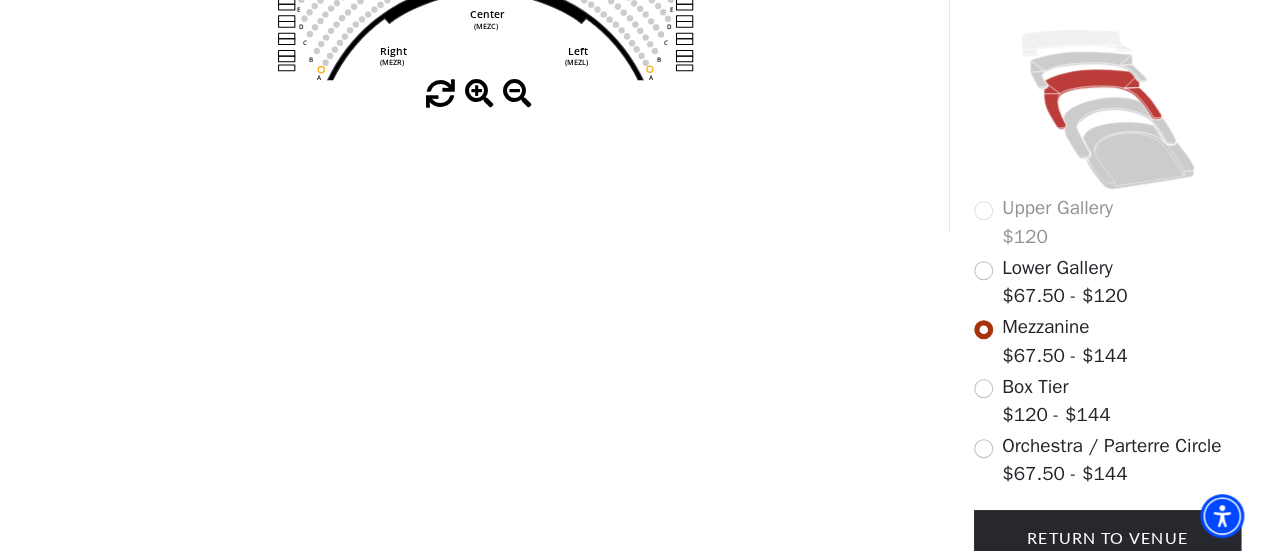 scroll, scrollTop: 669, scrollLeft: 0, axis: vertical 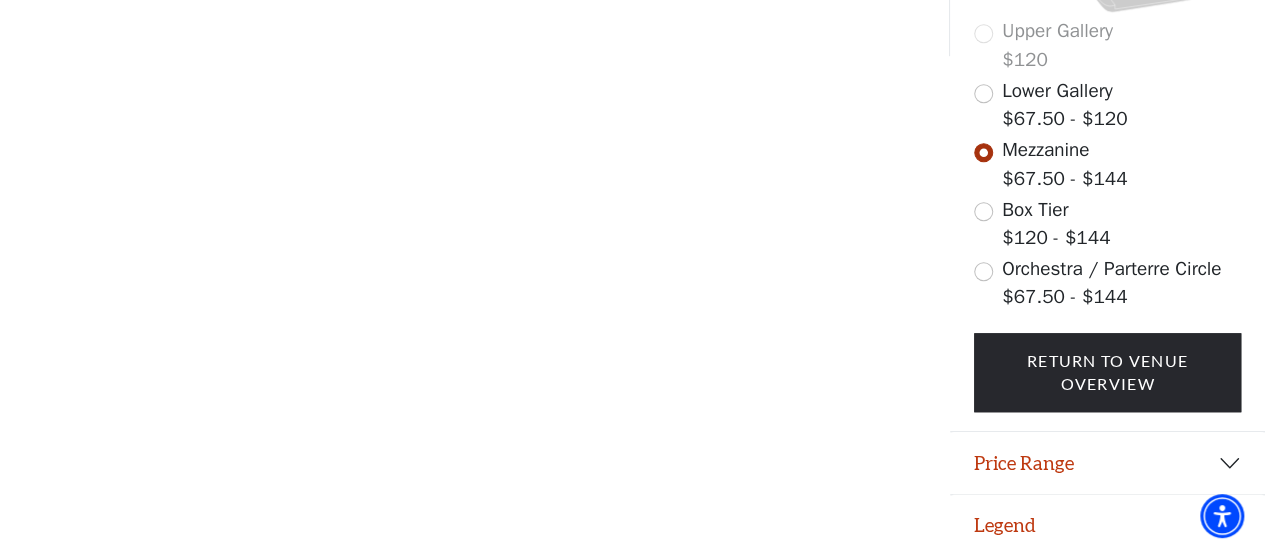 click on "Upper Gallery $120
Lower Gallery $67.50 - $120
Mezzanine $67.50 - $144
Box Tier $120 - $144
Orchestra / Parterre Circle $67.50 - $144
Return To Venue Overview" at bounding box center (1107, 130) 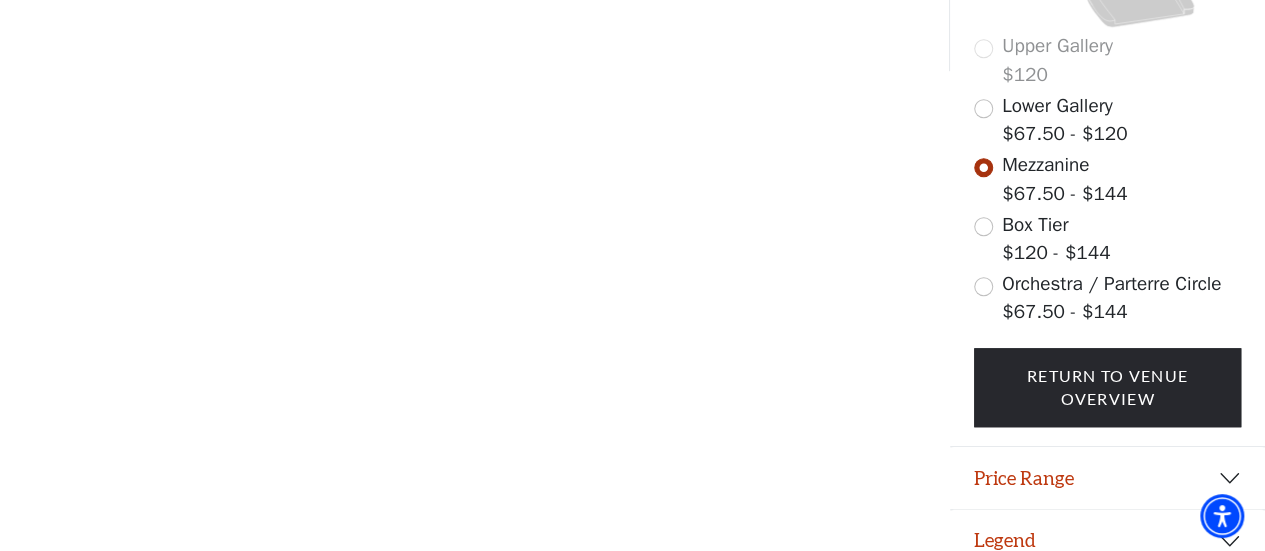 scroll, scrollTop: 669, scrollLeft: 0, axis: vertical 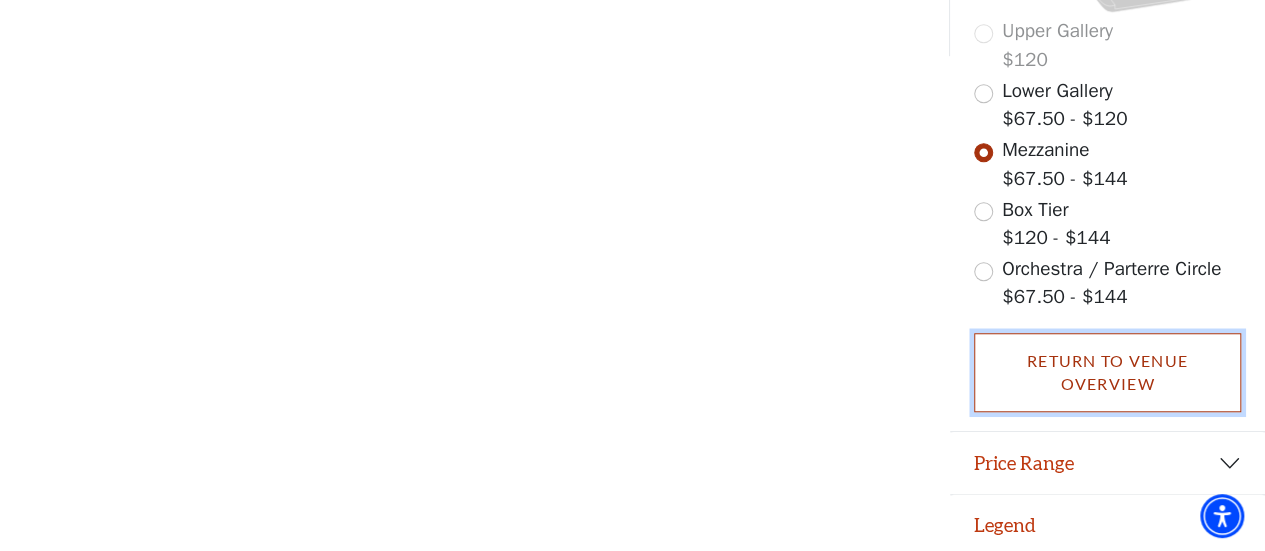 click on "Return To Venue Overview" at bounding box center [1108, 372] 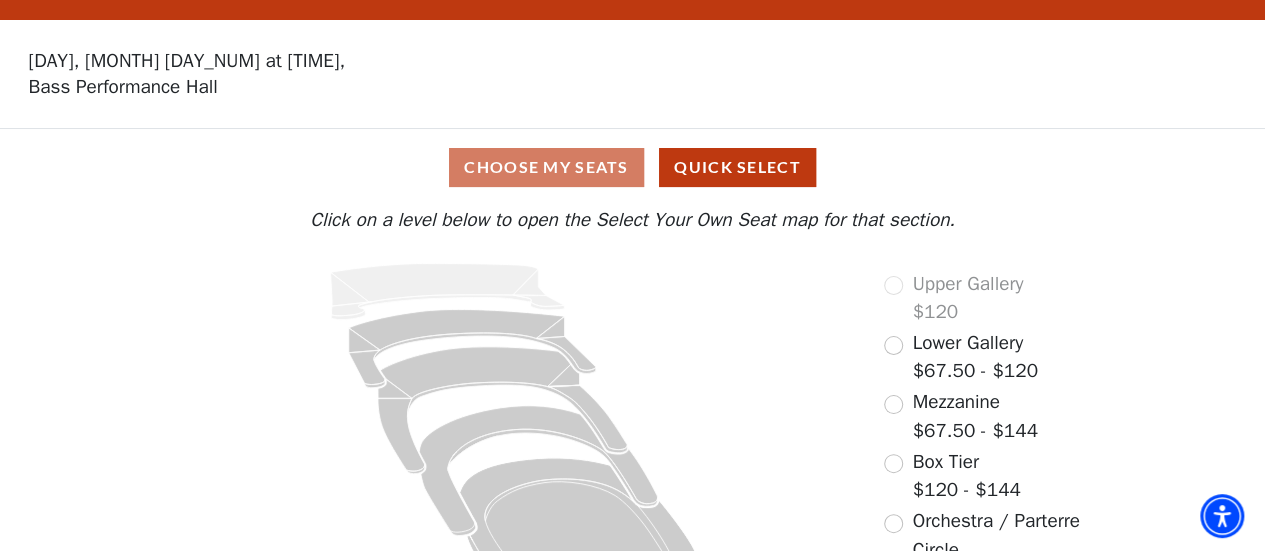 scroll, scrollTop: 102, scrollLeft: 0, axis: vertical 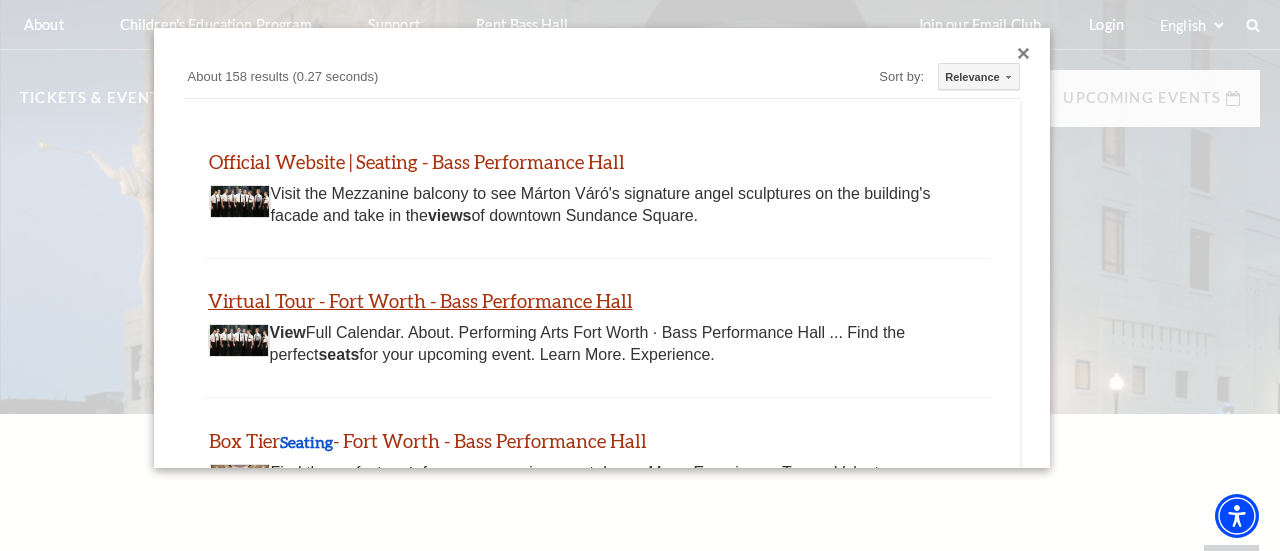 click on "Virtual Tour - Fort Worth - Bass Performance Hall" at bounding box center (420, 300) 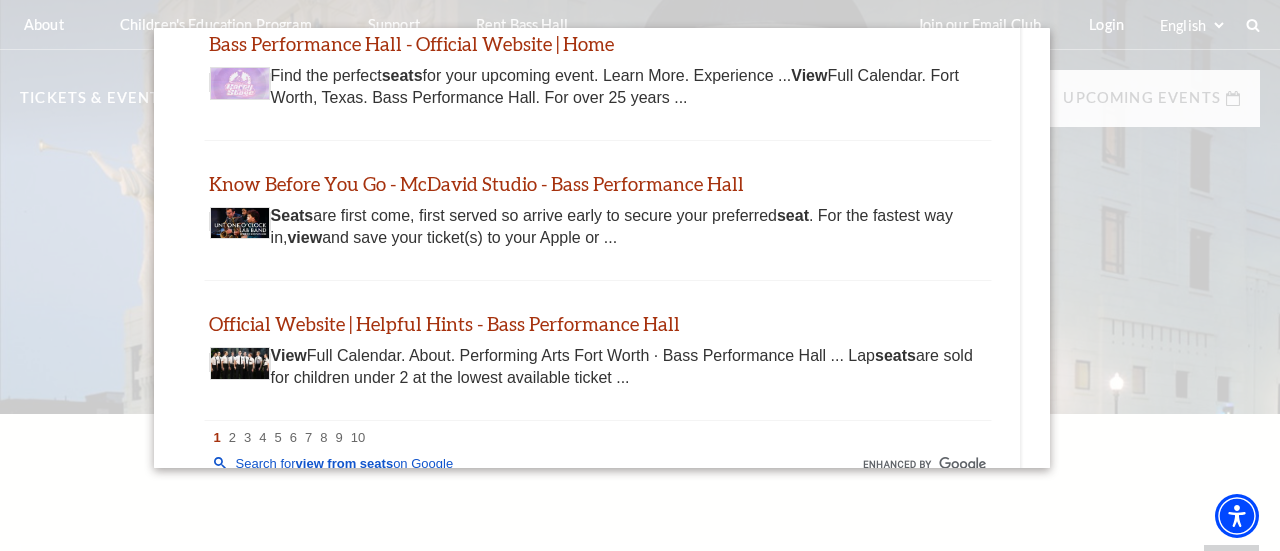 scroll, scrollTop: 1101, scrollLeft: 0, axis: vertical 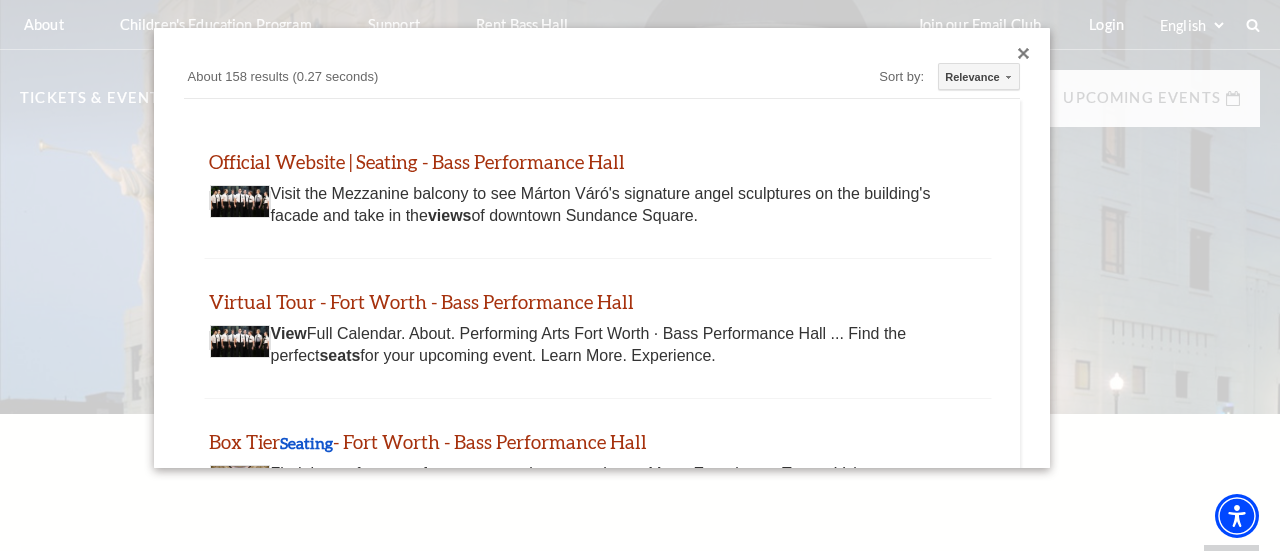 click at bounding box center [1024, 54] 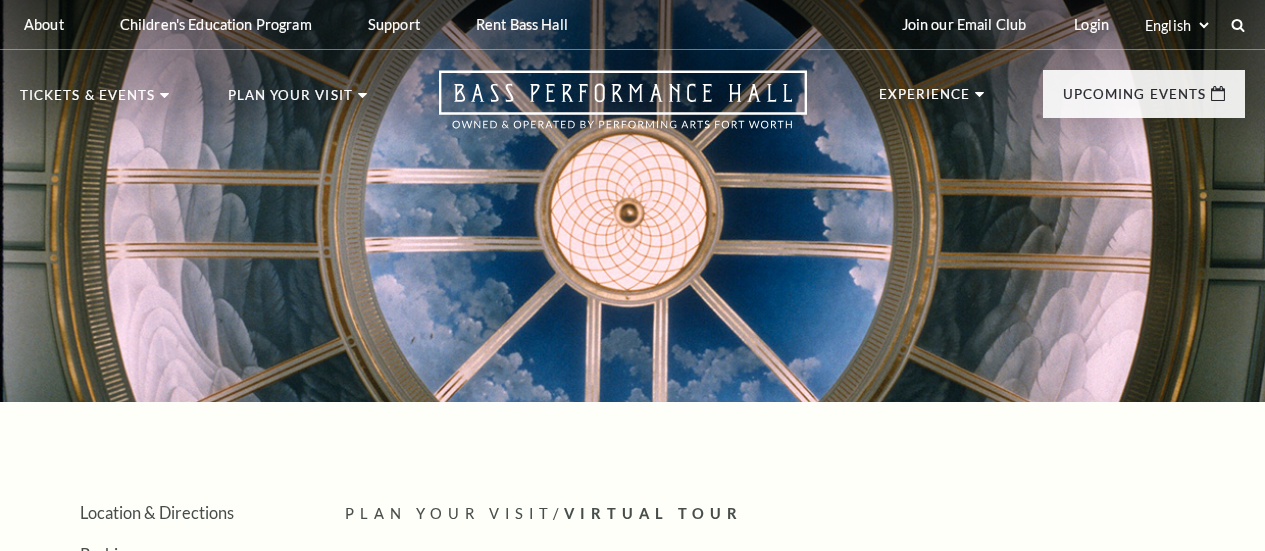 scroll, scrollTop: 0, scrollLeft: 0, axis: both 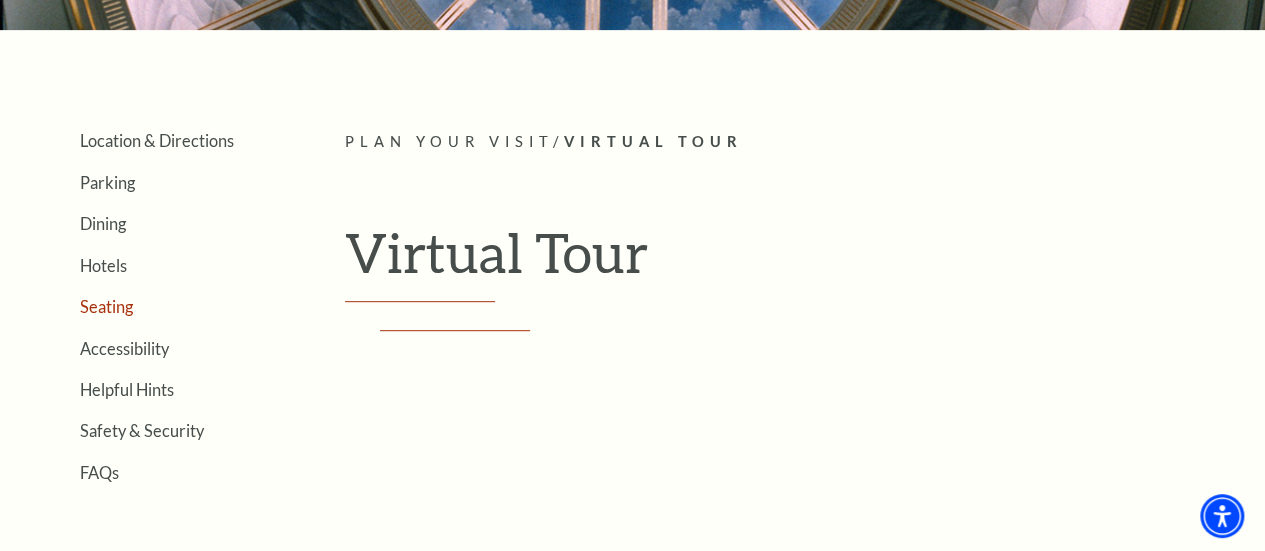 click on "Seating" at bounding box center [106, 306] 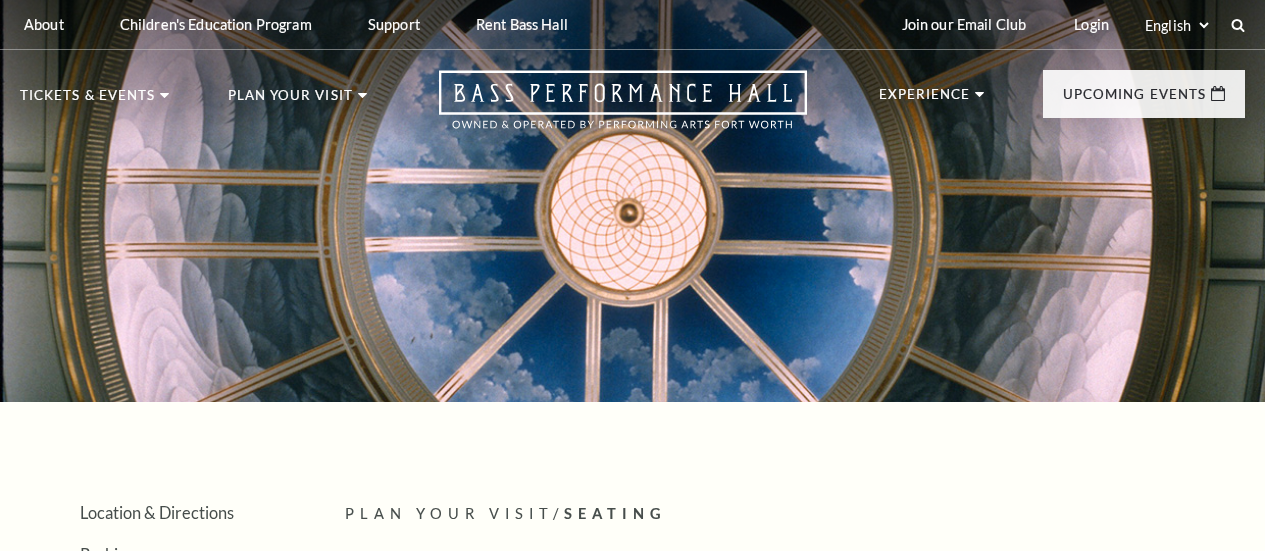 scroll, scrollTop: 0, scrollLeft: 0, axis: both 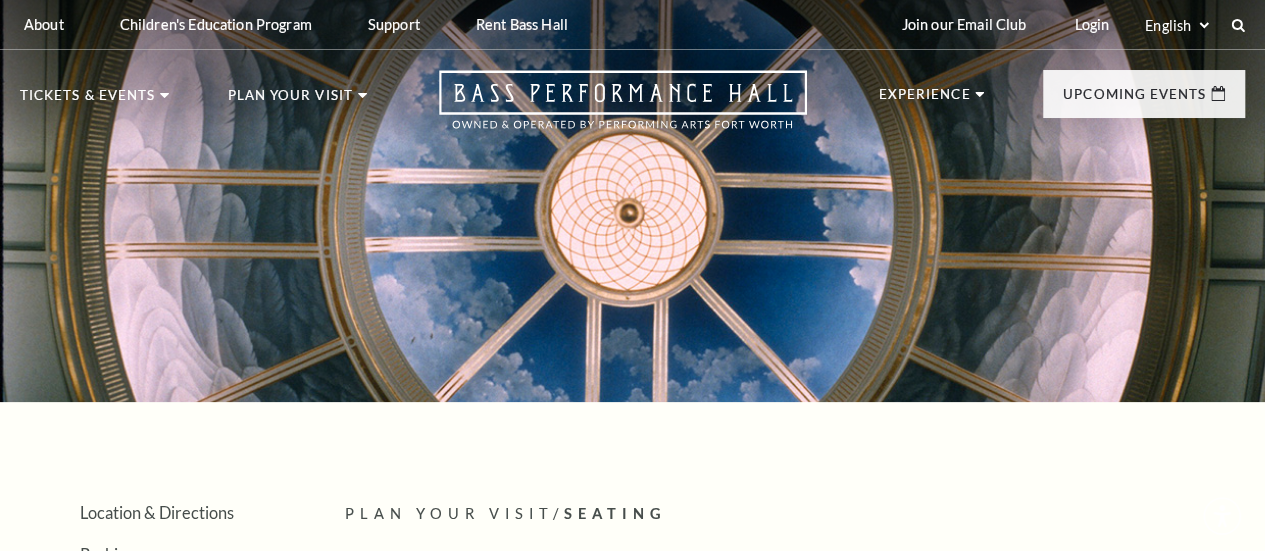 click at bounding box center (632, 190) 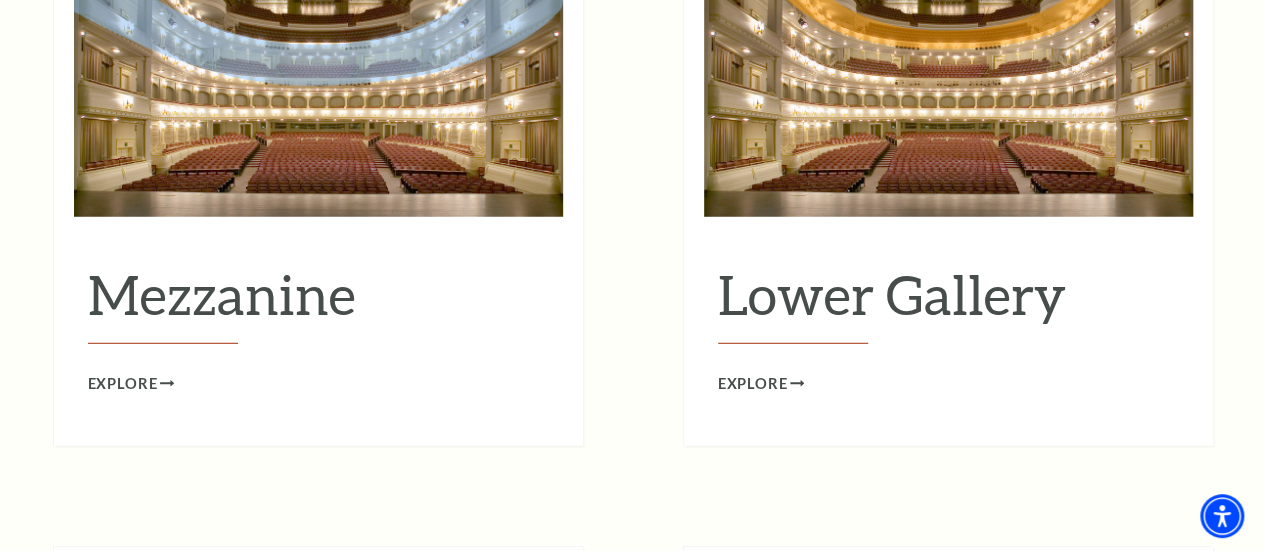 scroll, scrollTop: 2655, scrollLeft: 0, axis: vertical 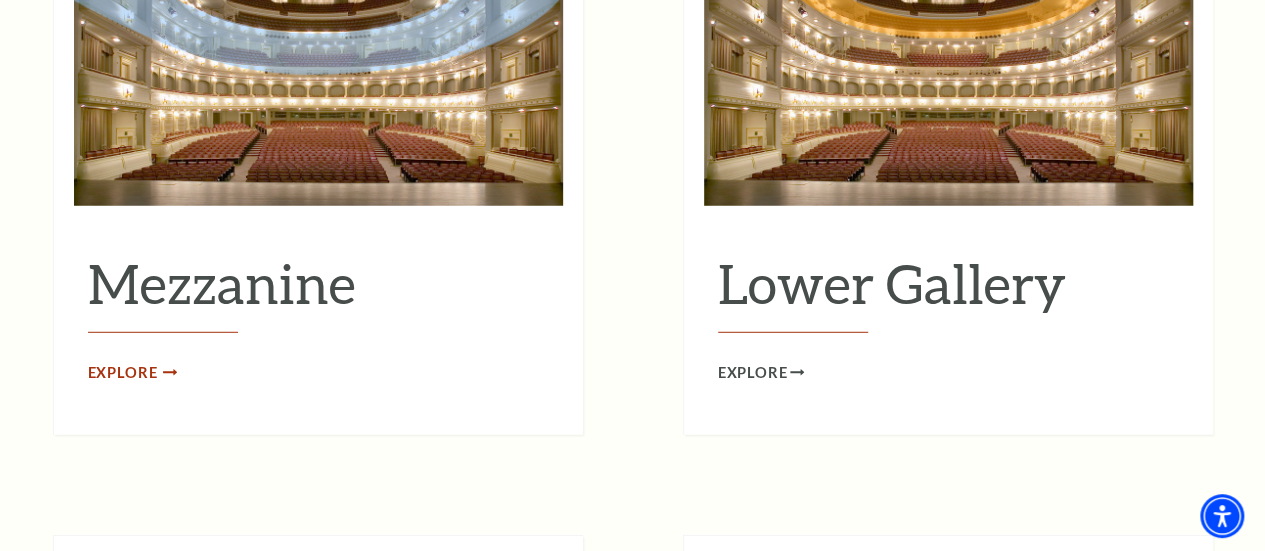 click on "Explore" at bounding box center (123, 373) 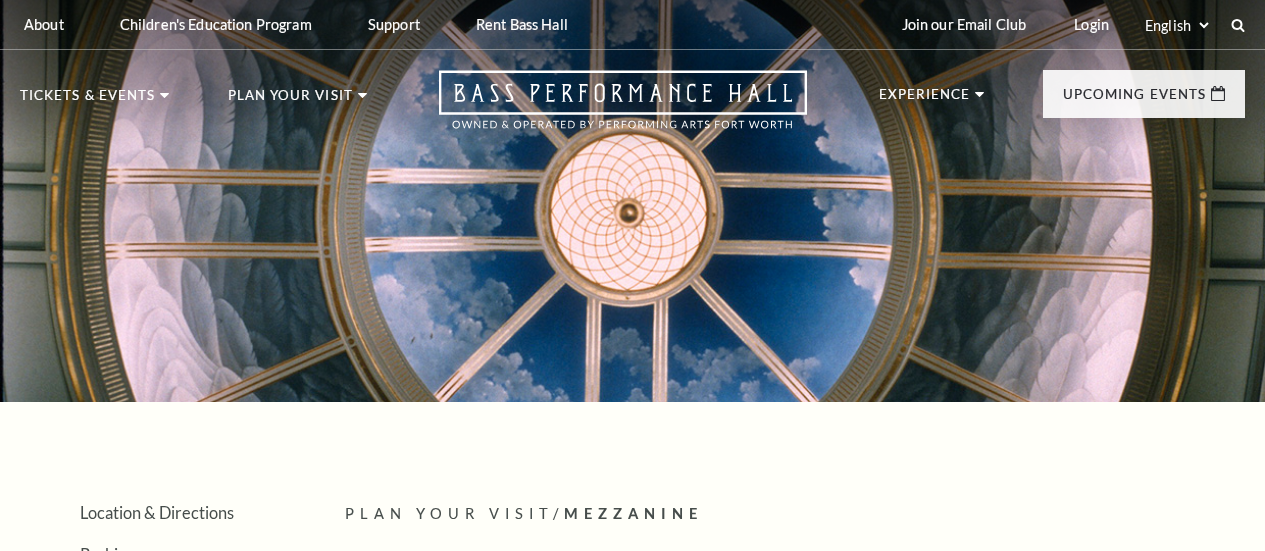 scroll, scrollTop: 0, scrollLeft: 0, axis: both 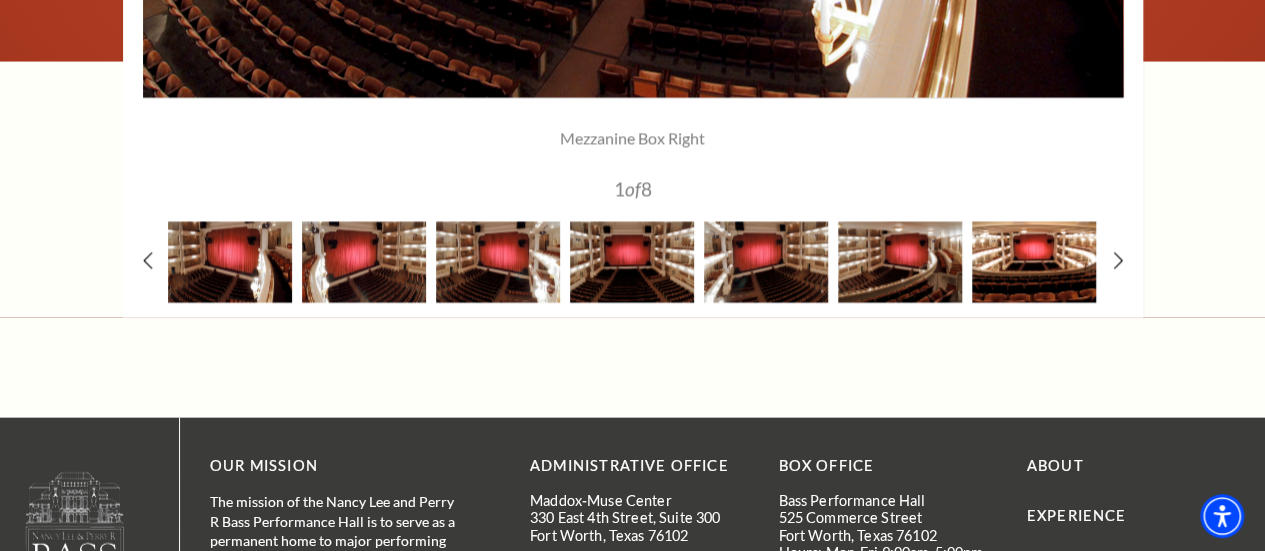 click at bounding box center (1034, 262) 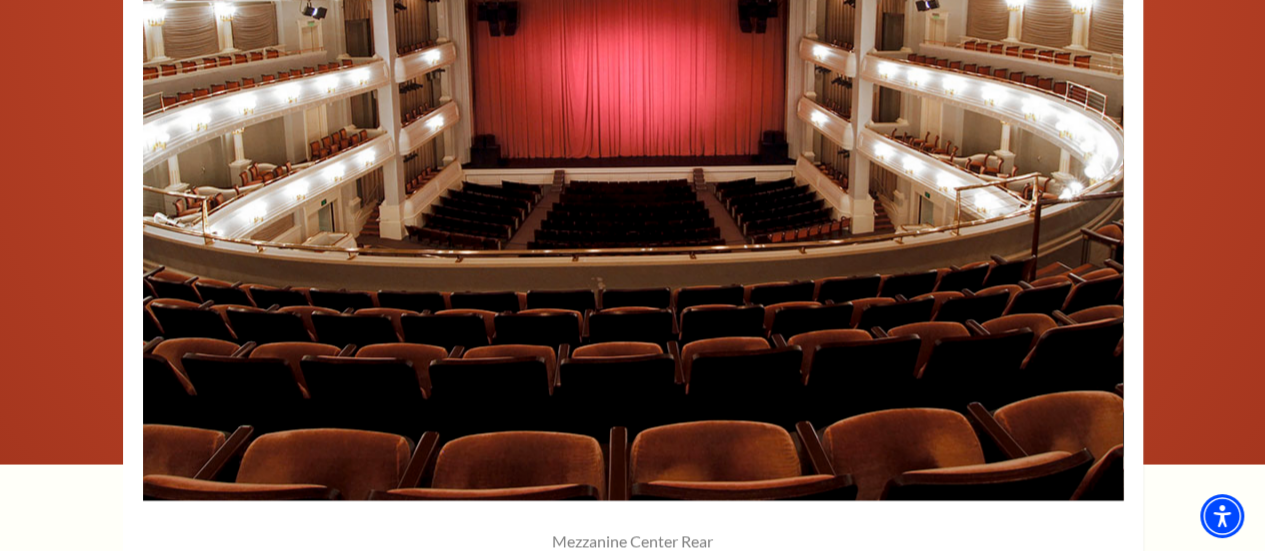 scroll, scrollTop: 1663, scrollLeft: 0, axis: vertical 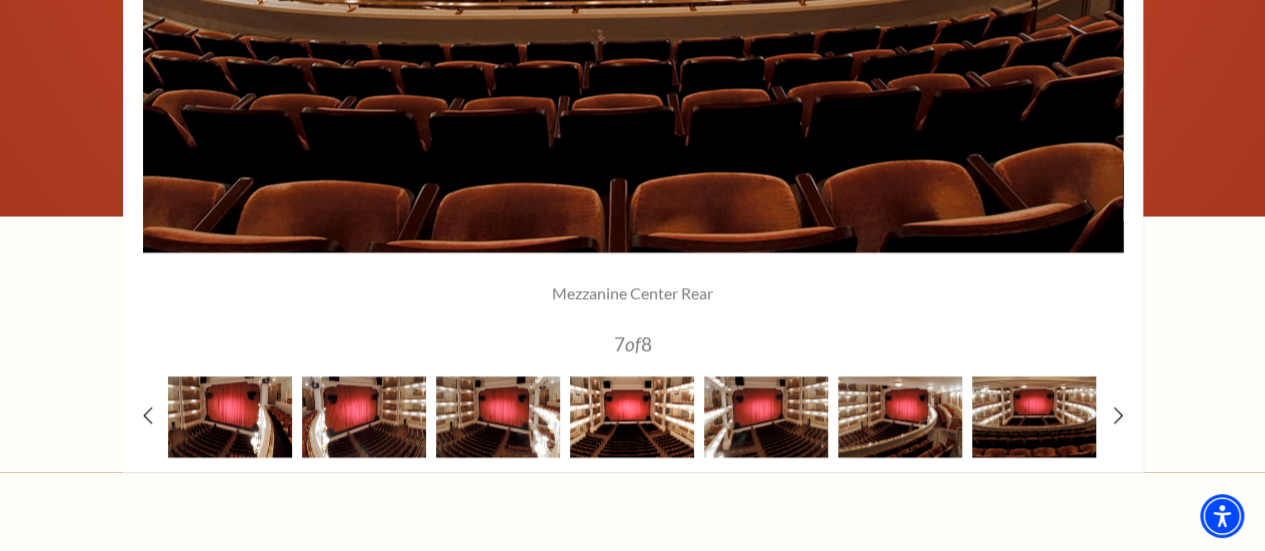 click at bounding box center [632, 416] 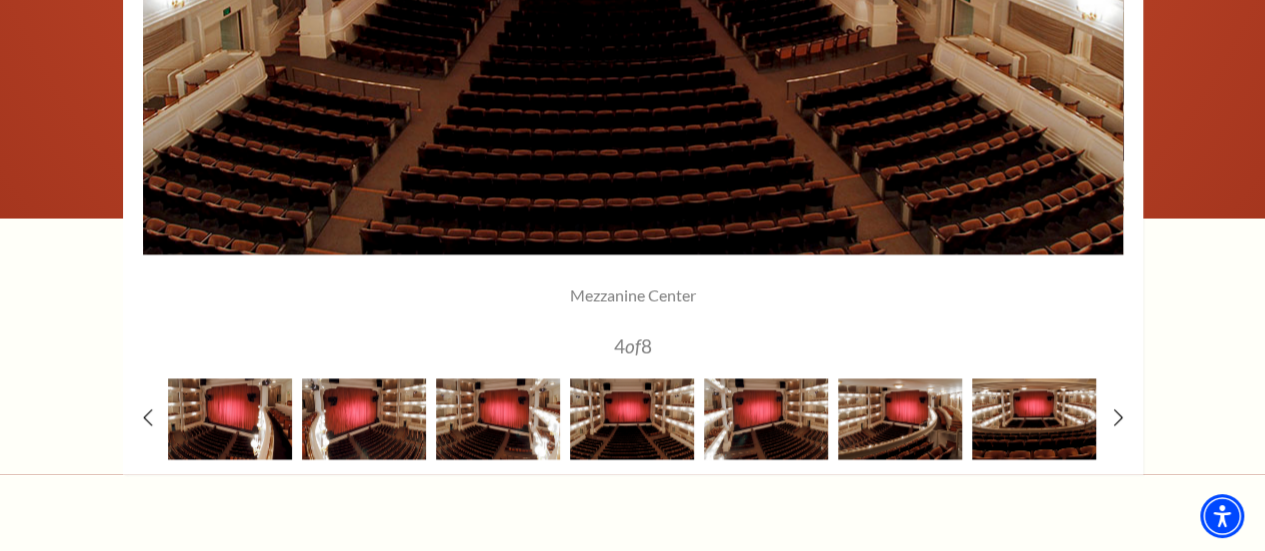 scroll, scrollTop: 1902, scrollLeft: 0, axis: vertical 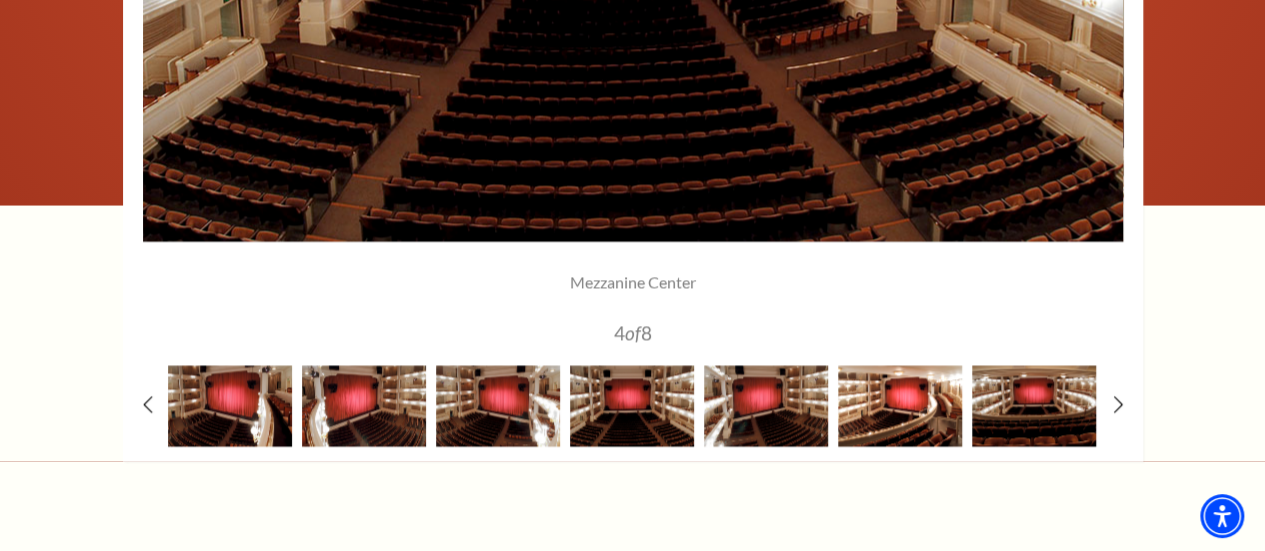 click at bounding box center (900, 406) 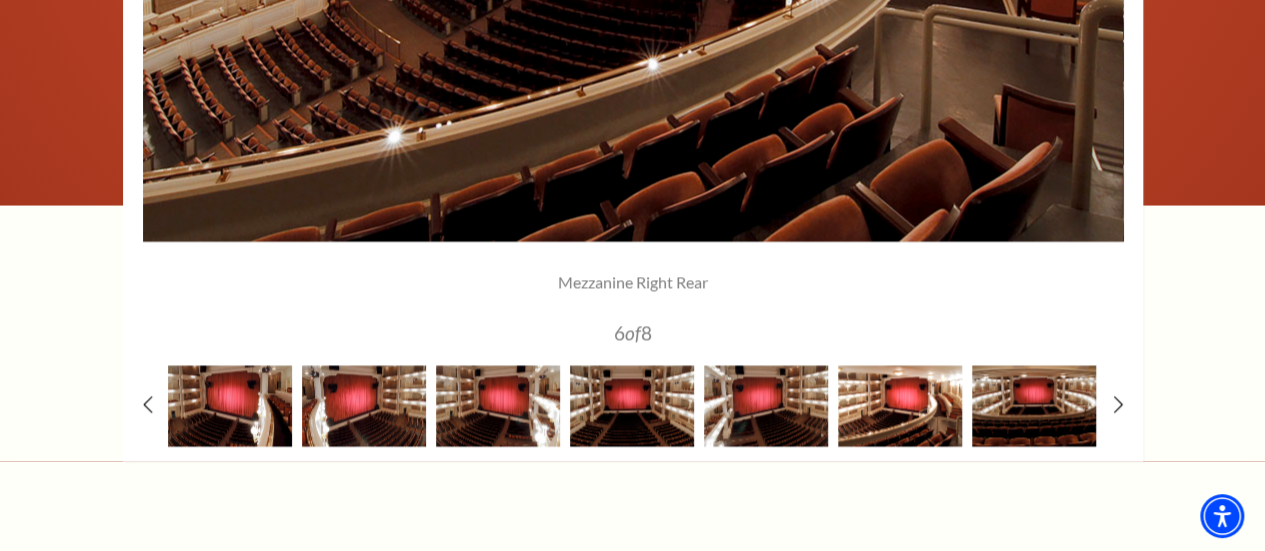 click at bounding box center (900, 406) 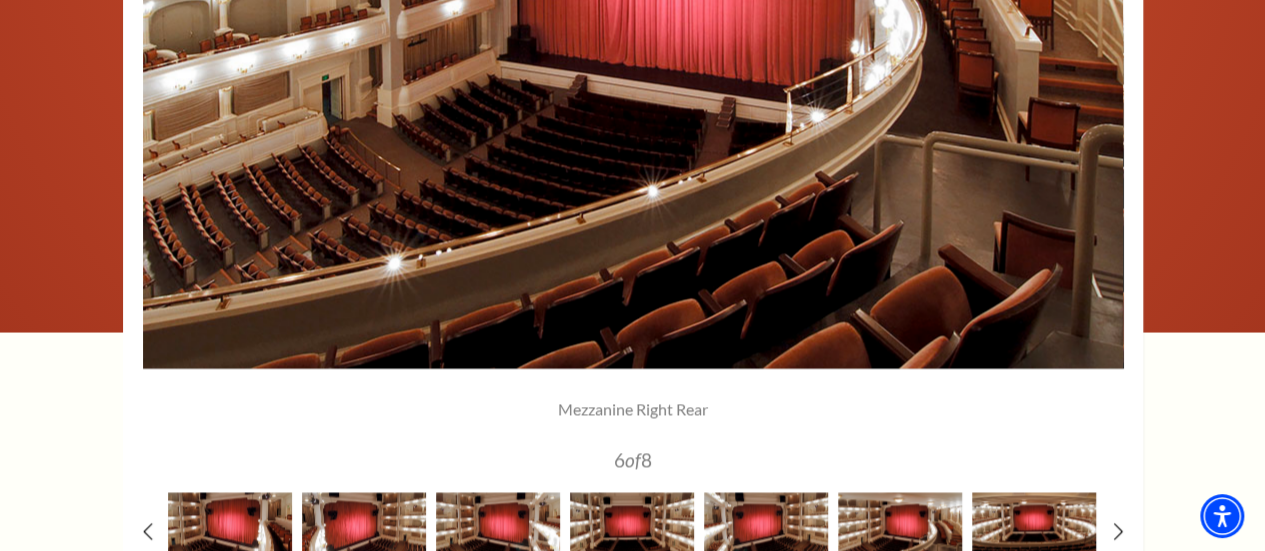 scroll, scrollTop: 1765, scrollLeft: 0, axis: vertical 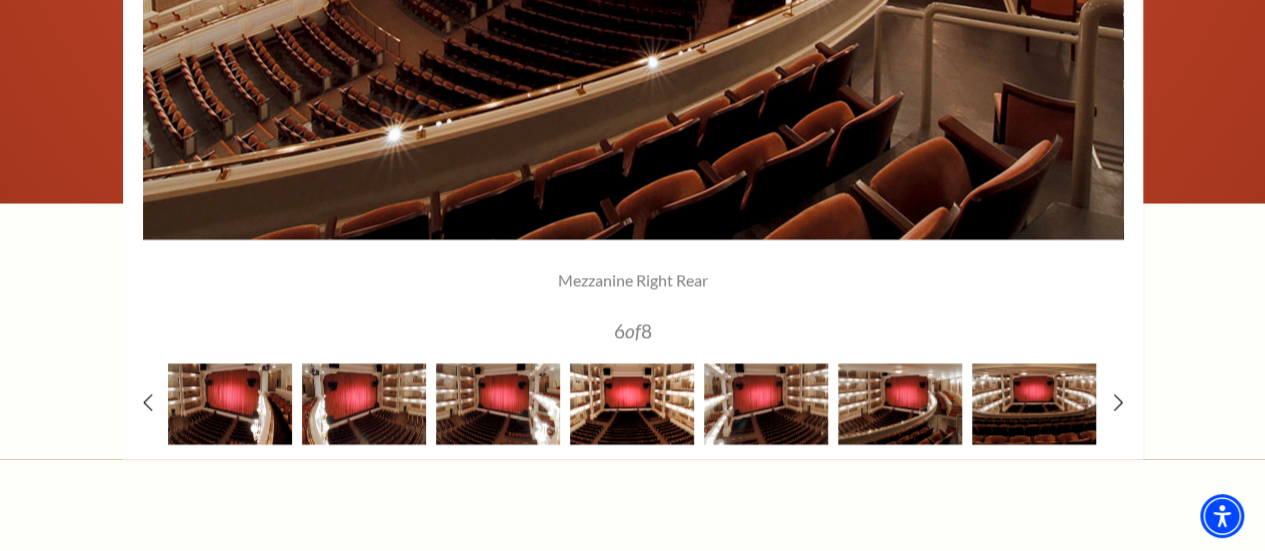 click at bounding box center [632, 404] 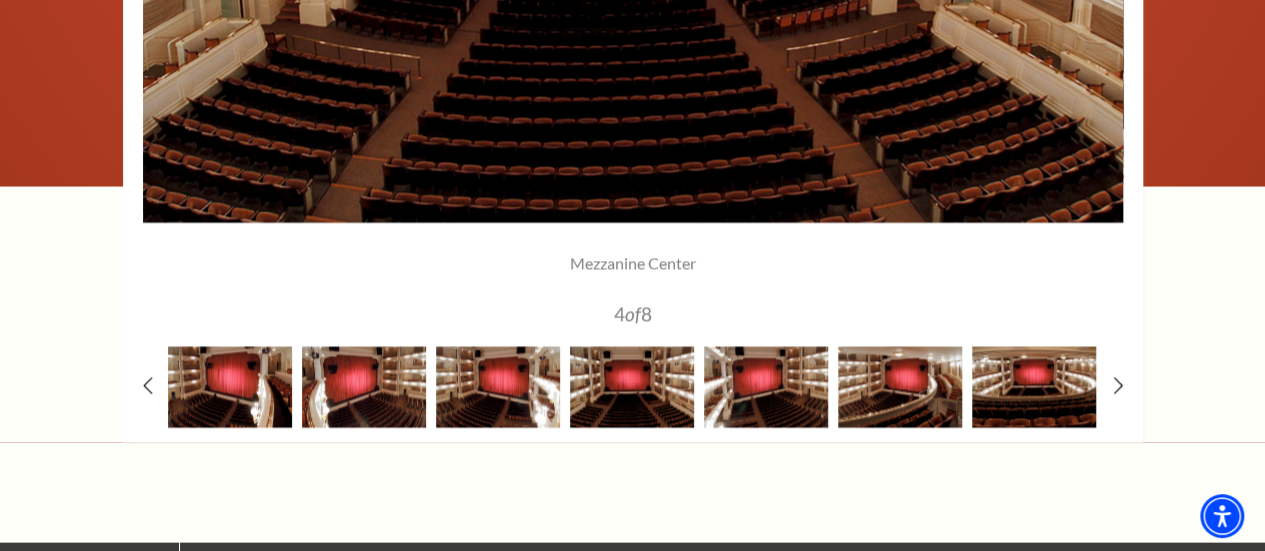 scroll, scrollTop: 1940, scrollLeft: 0, axis: vertical 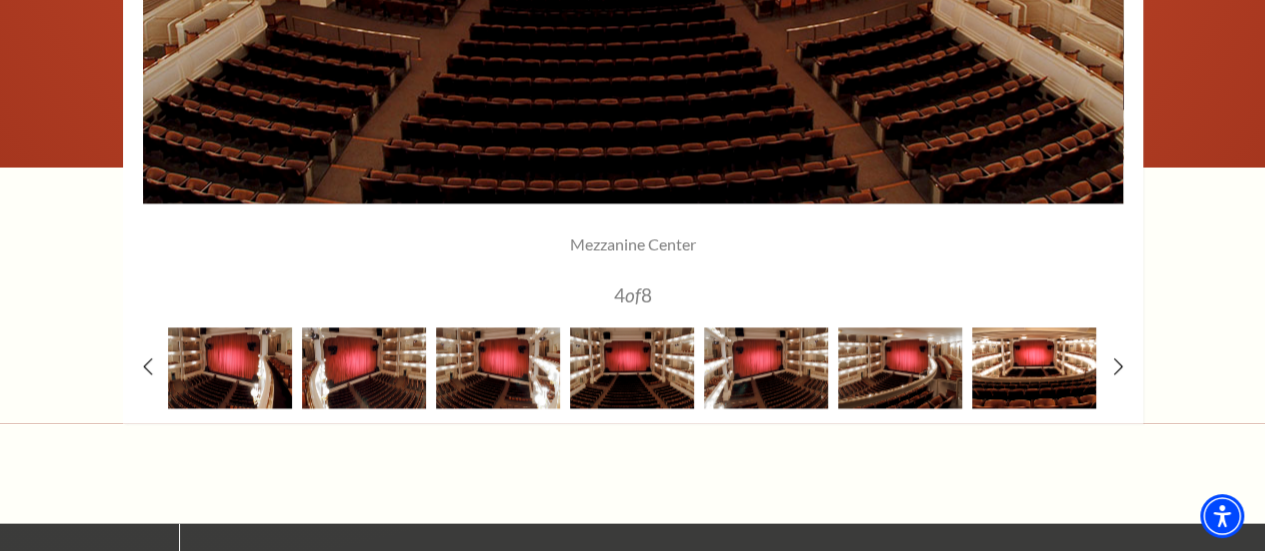 click at bounding box center (1034, 368) 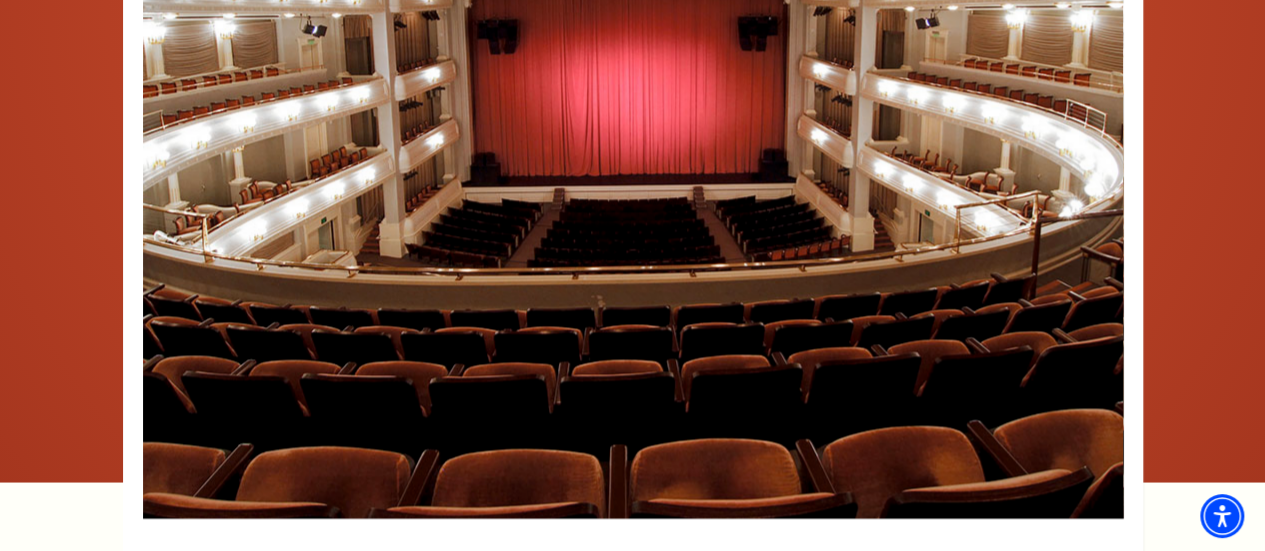 scroll, scrollTop: 1603, scrollLeft: 0, axis: vertical 